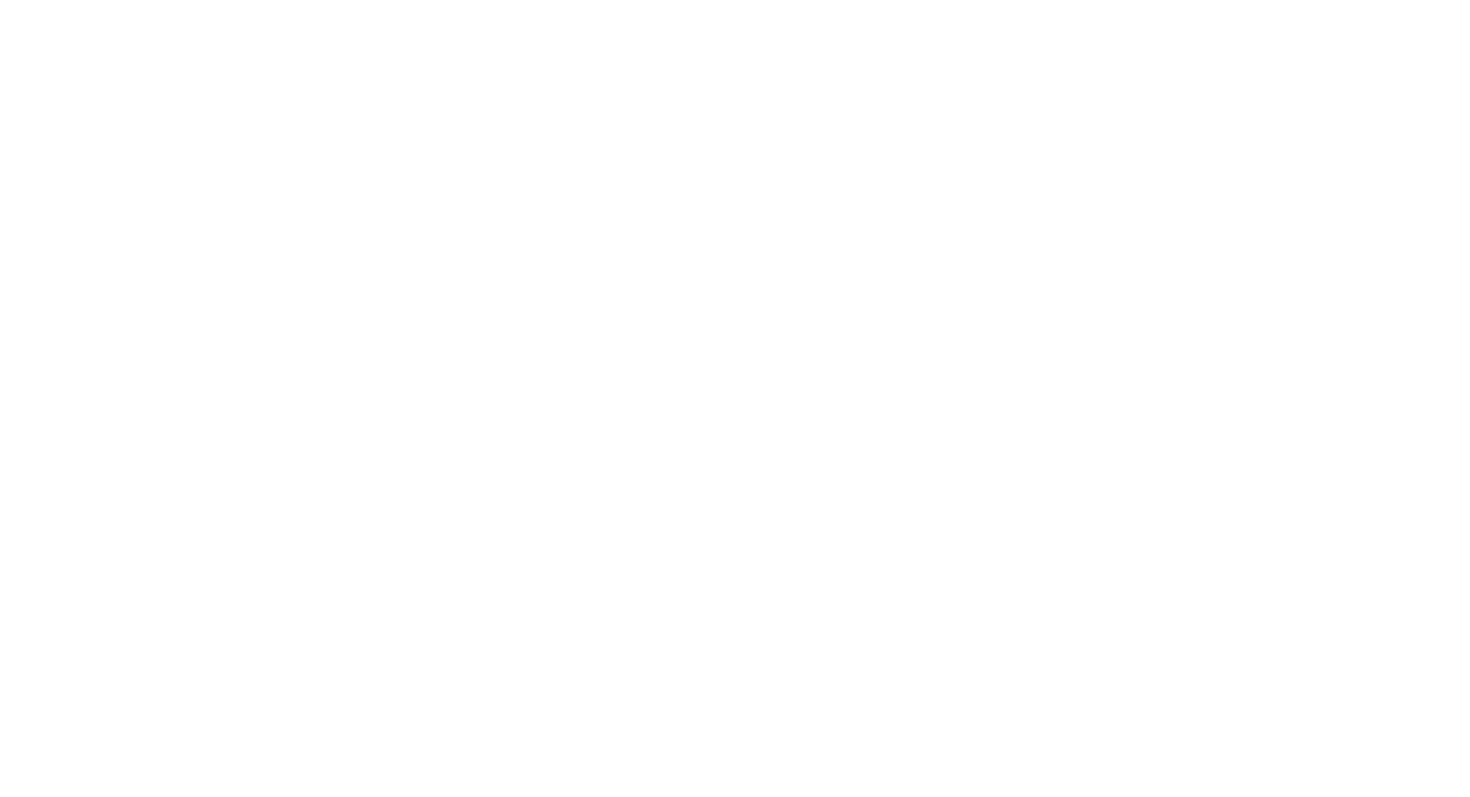 scroll, scrollTop: 0, scrollLeft: 0, axis: both 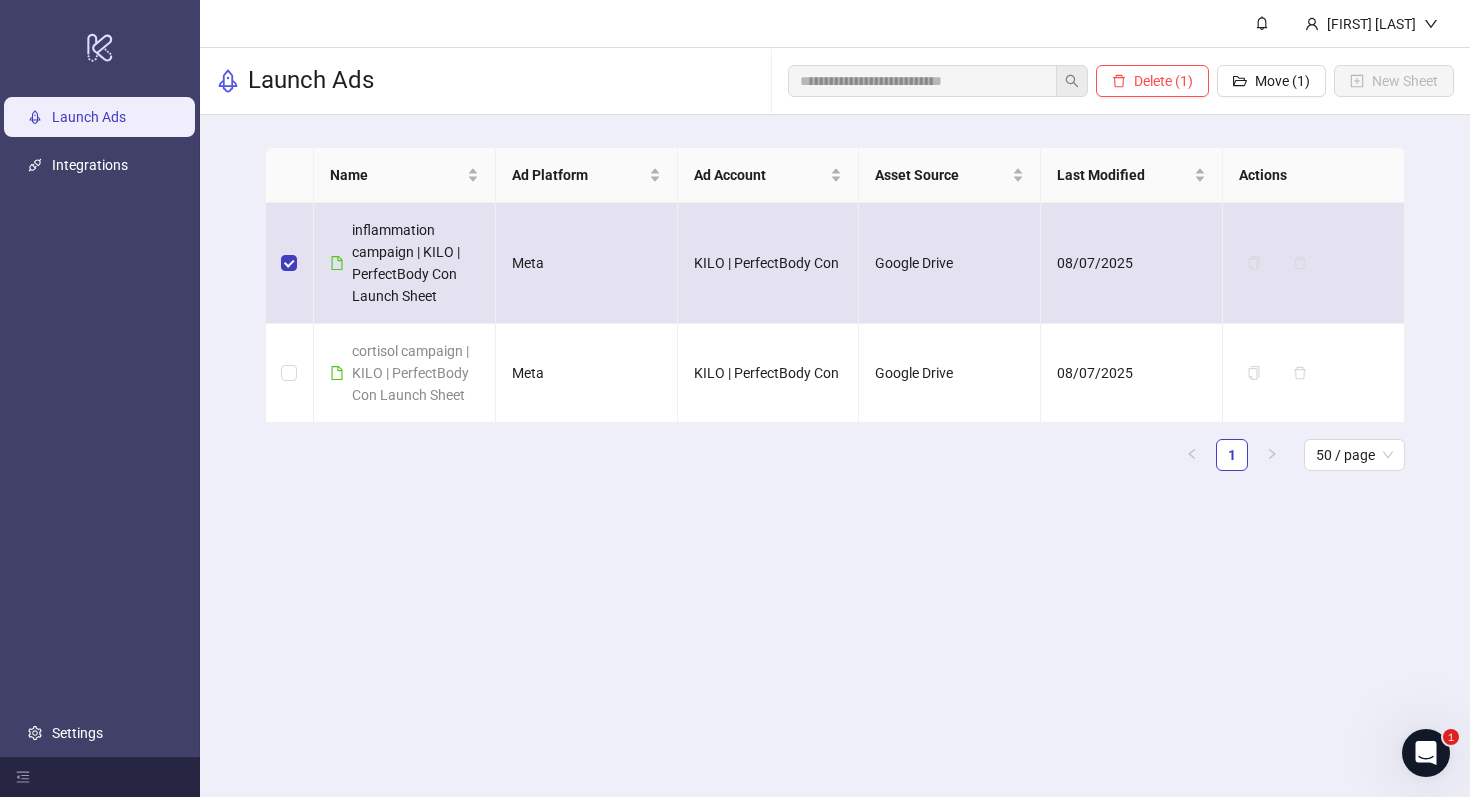 click at bounding box center (290, 263) 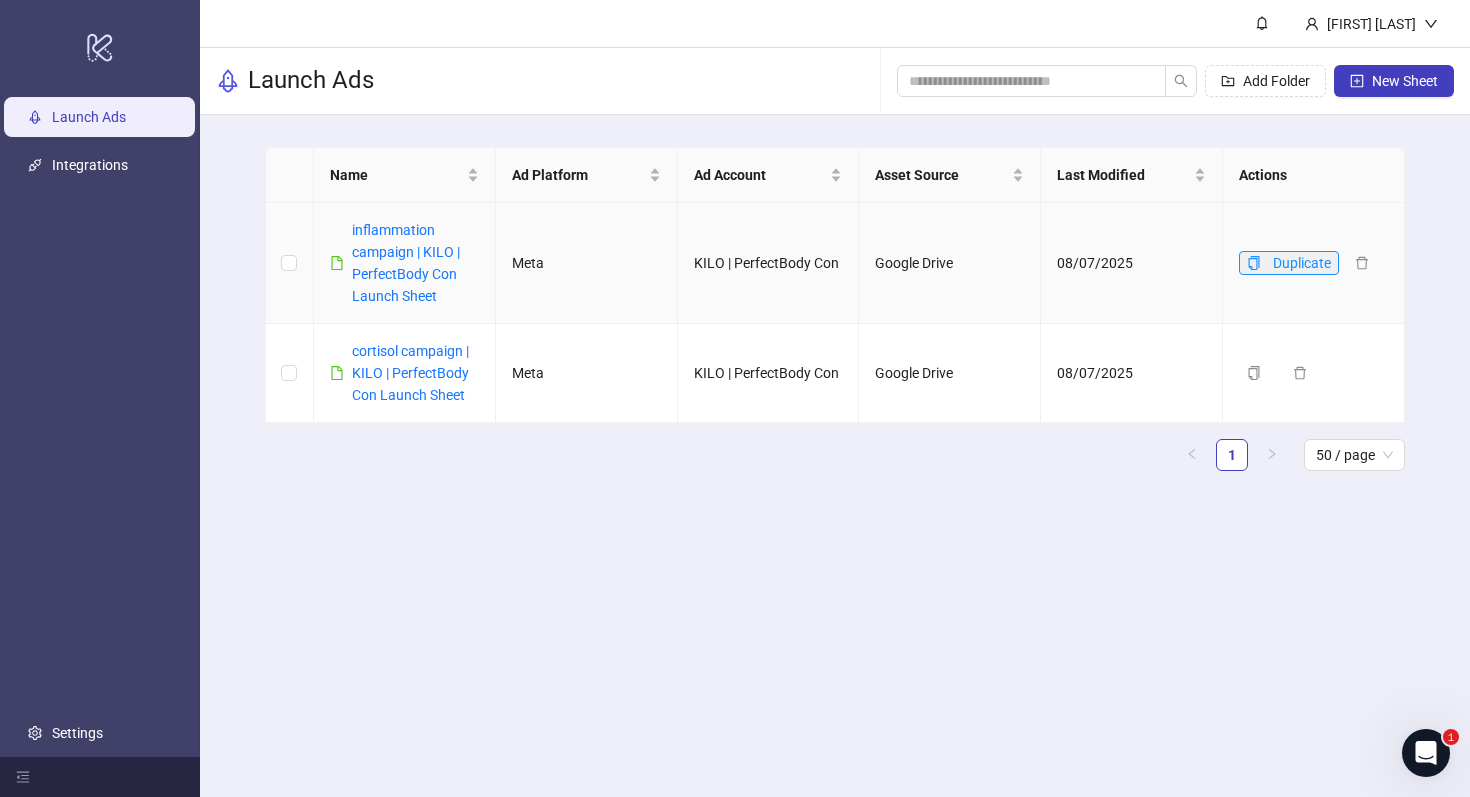 click on "Duplicate" at bounding box center [1289, 263] 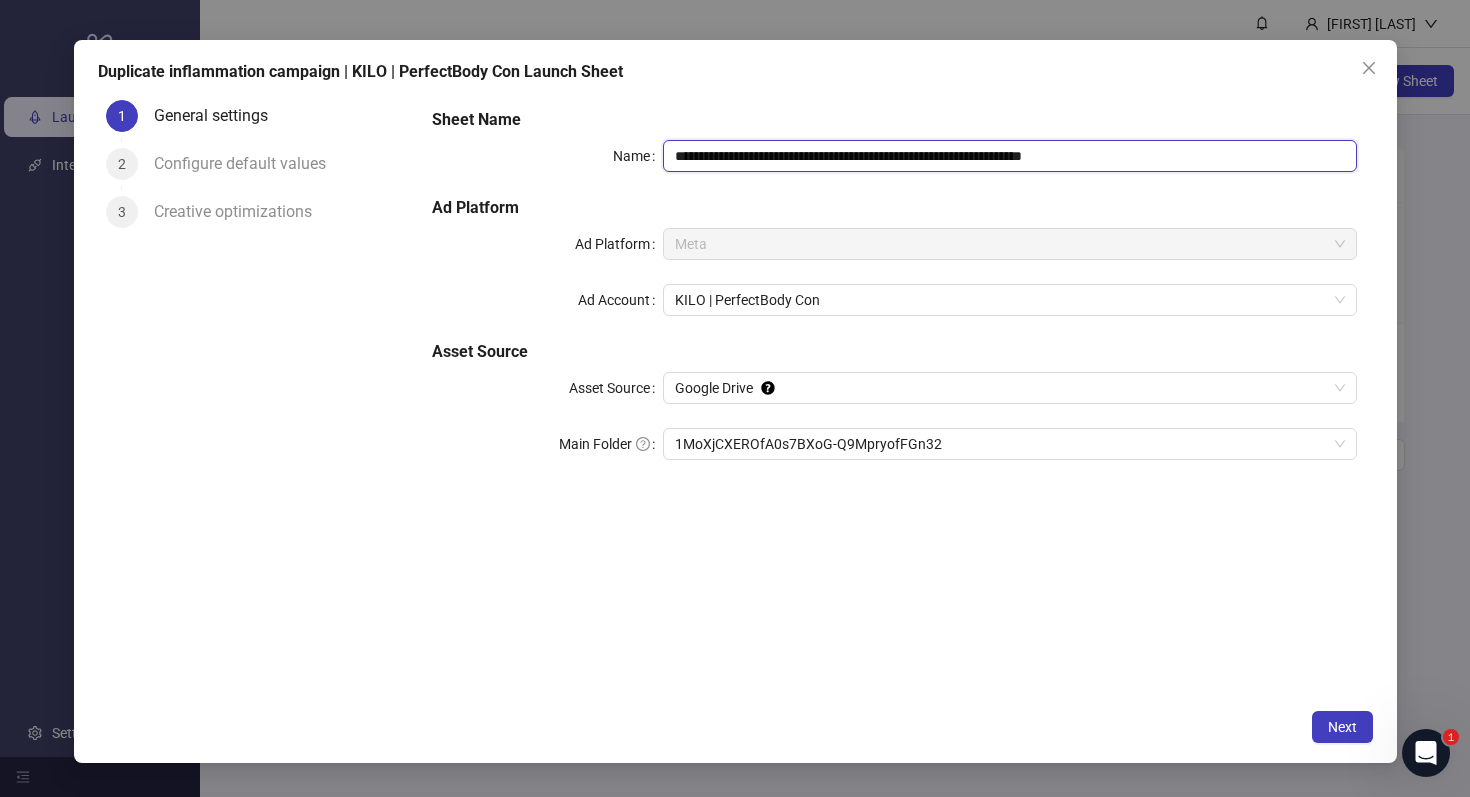 drag, startPoint x: 760, startPoint y: 152, endPoint x: 638, endPoint y: 164, distance: 122.588745 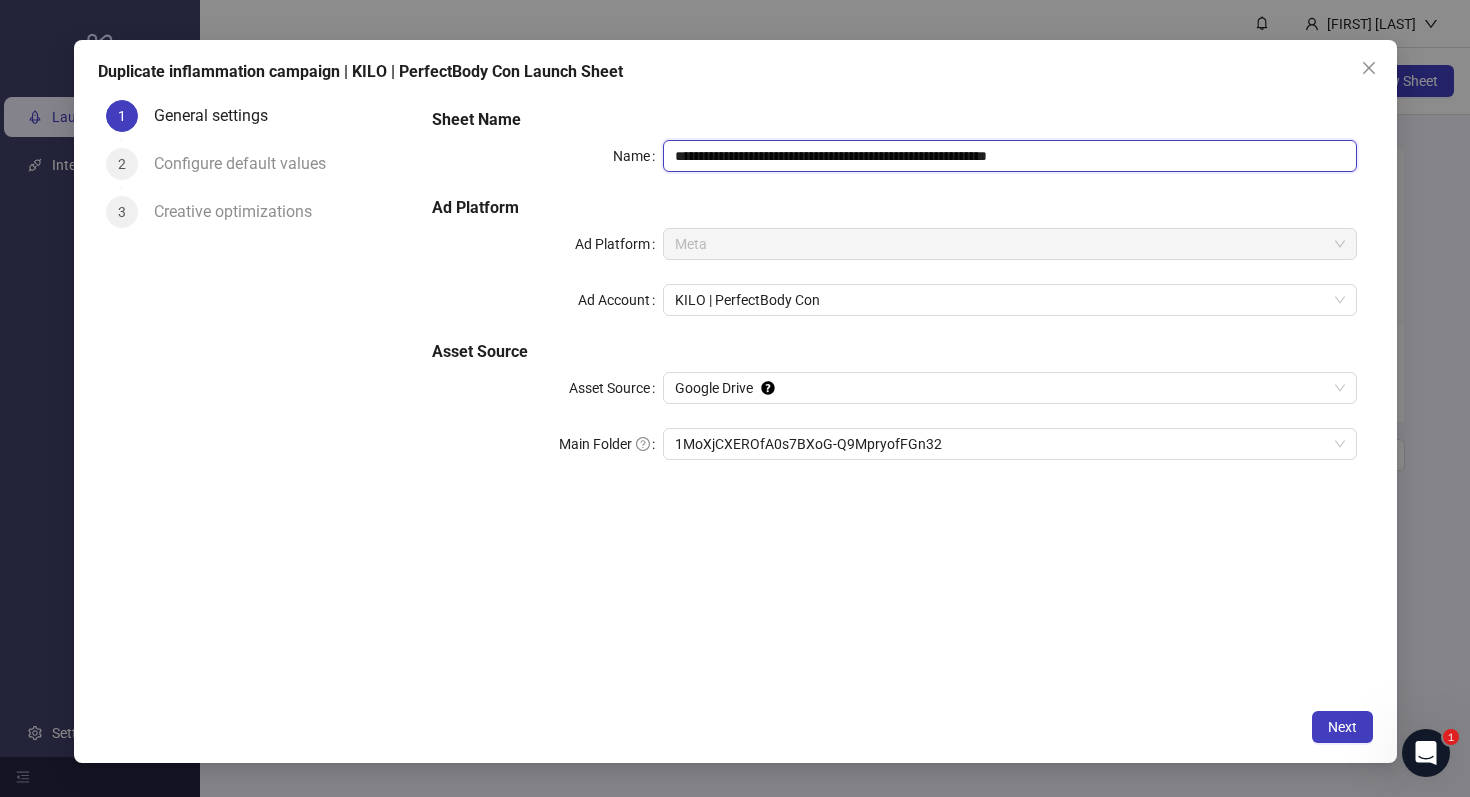 click on "**********" at bounding box center [1009, 156] 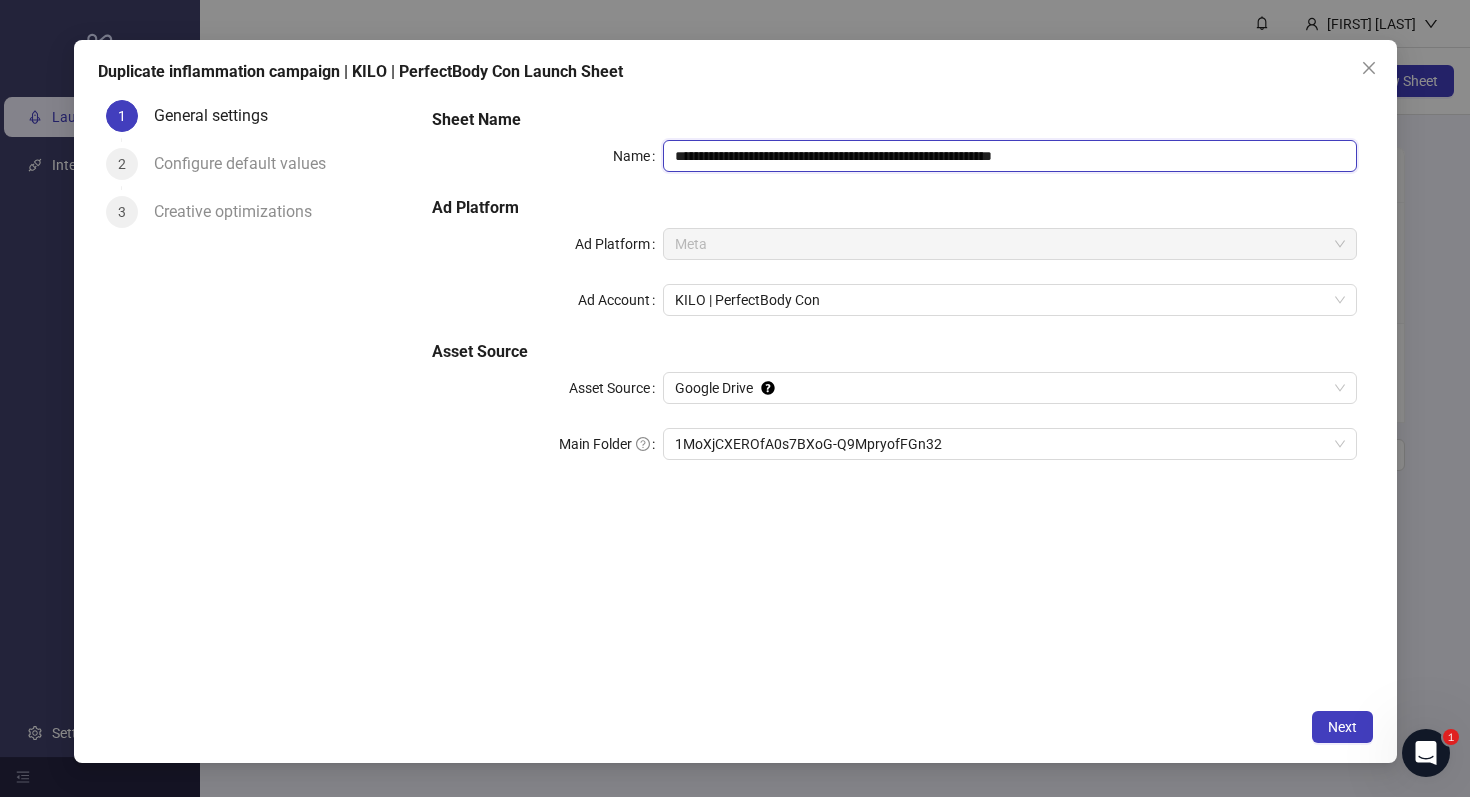 click on "**********" at bounding box center [1009, 156] 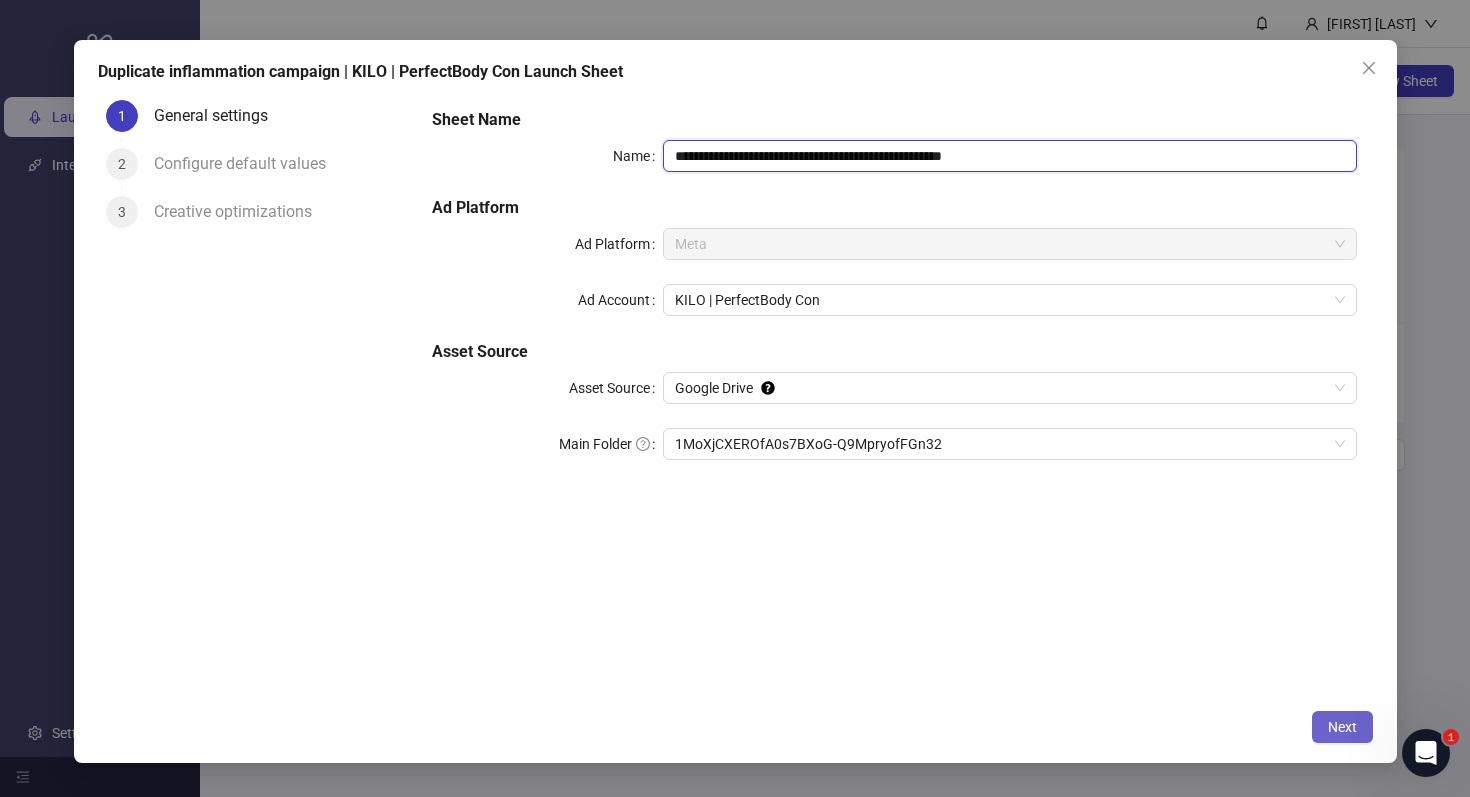 type on "**********" 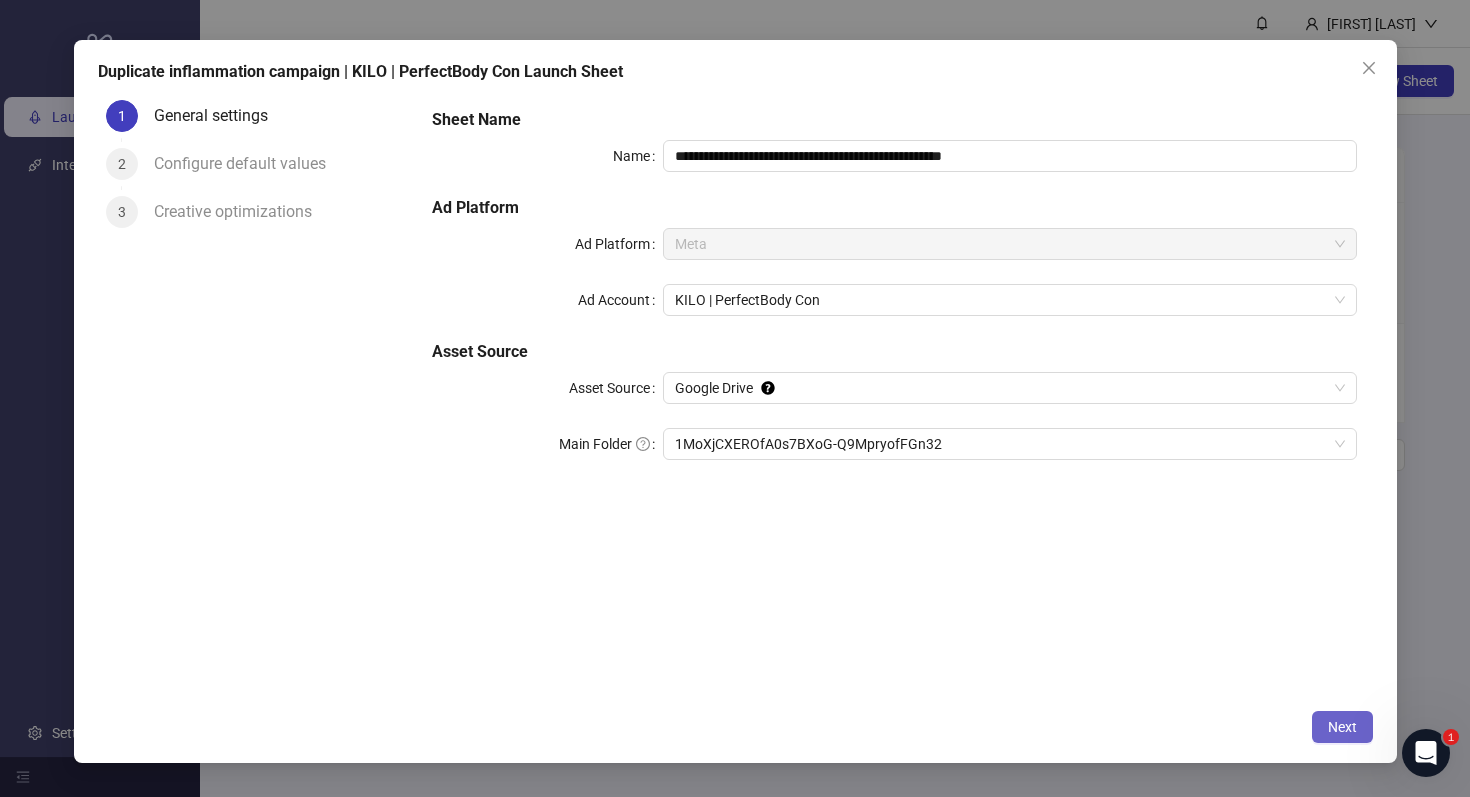 click on "Next" at bounding box center [1342, 727] 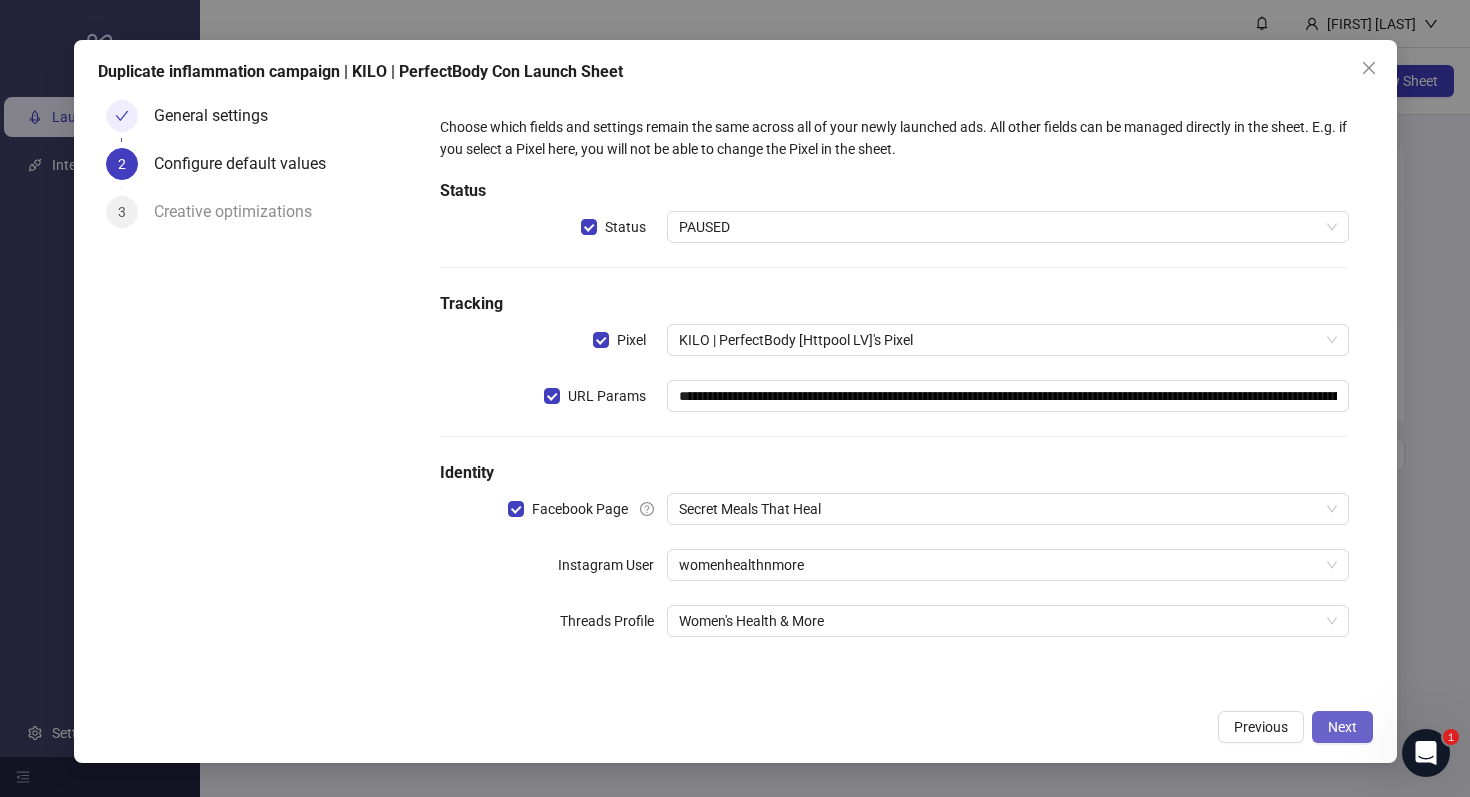 click on "Next" at bounding box center (1342, 727) 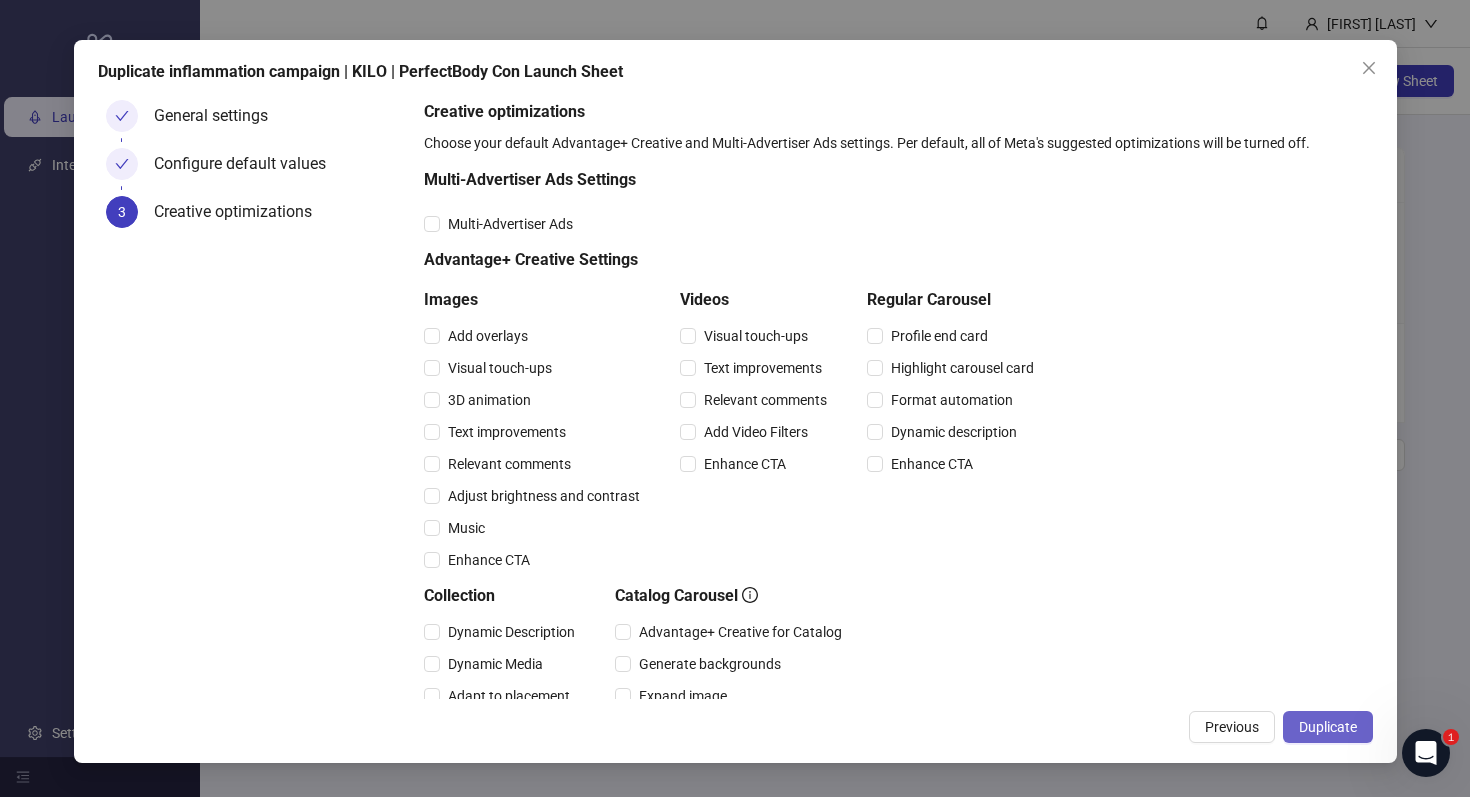 click on "Duplicate" at bounding box center [1328, 727] 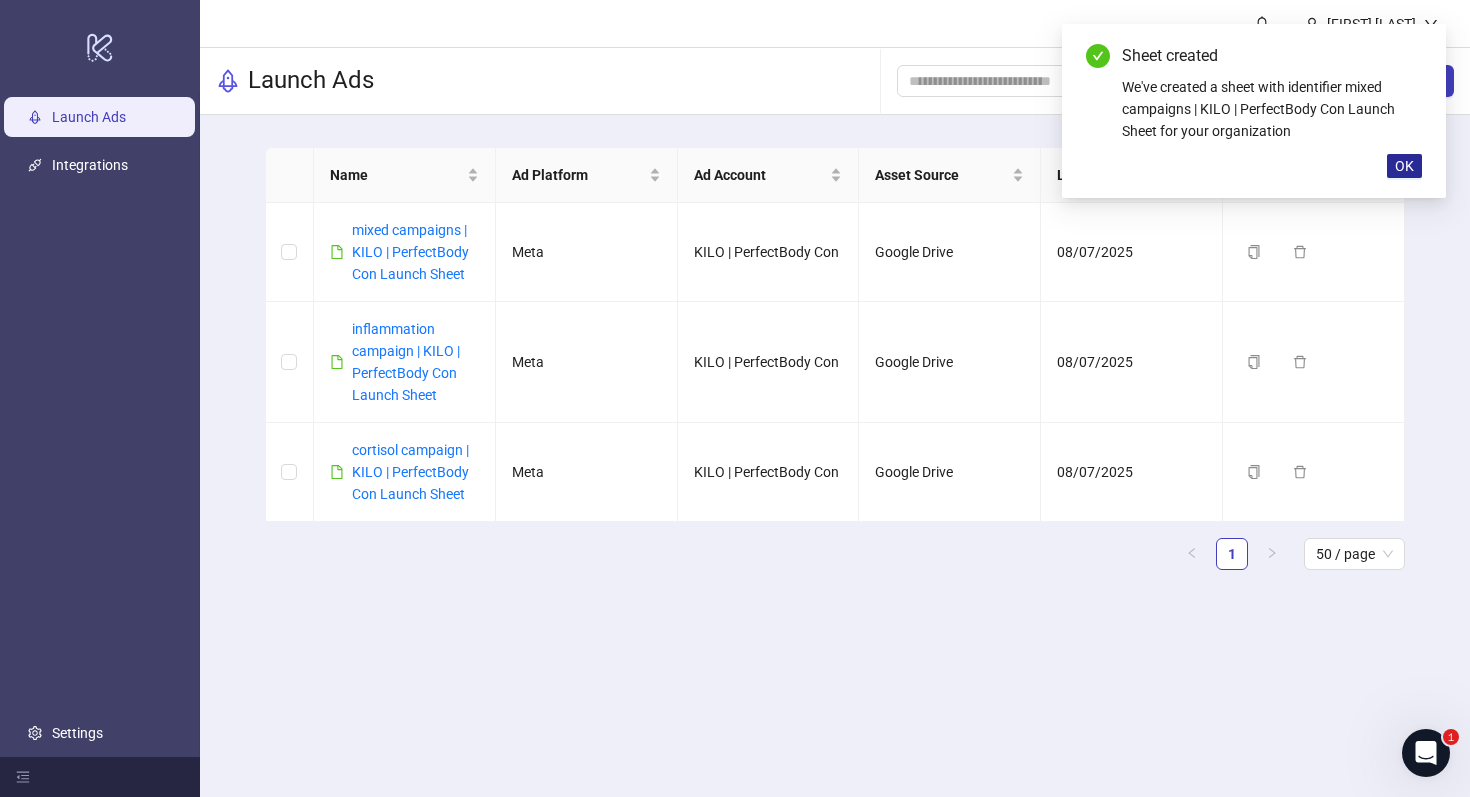 click on "OK" at bounding box center (1404, 166) 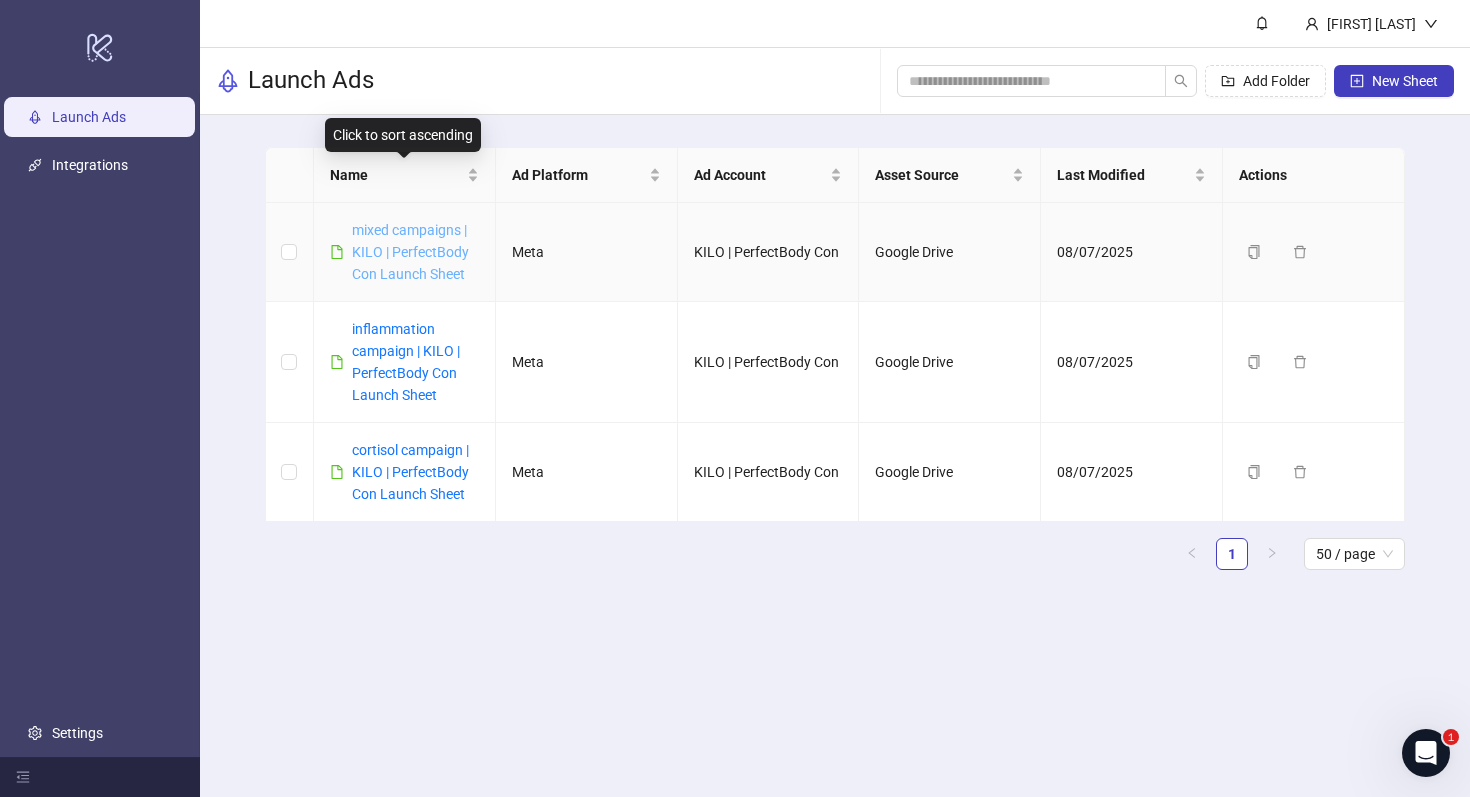 click on "mixed campaigns | KILO | PerfectBody Con Launch Sheet" at bounding box center (410, 252) 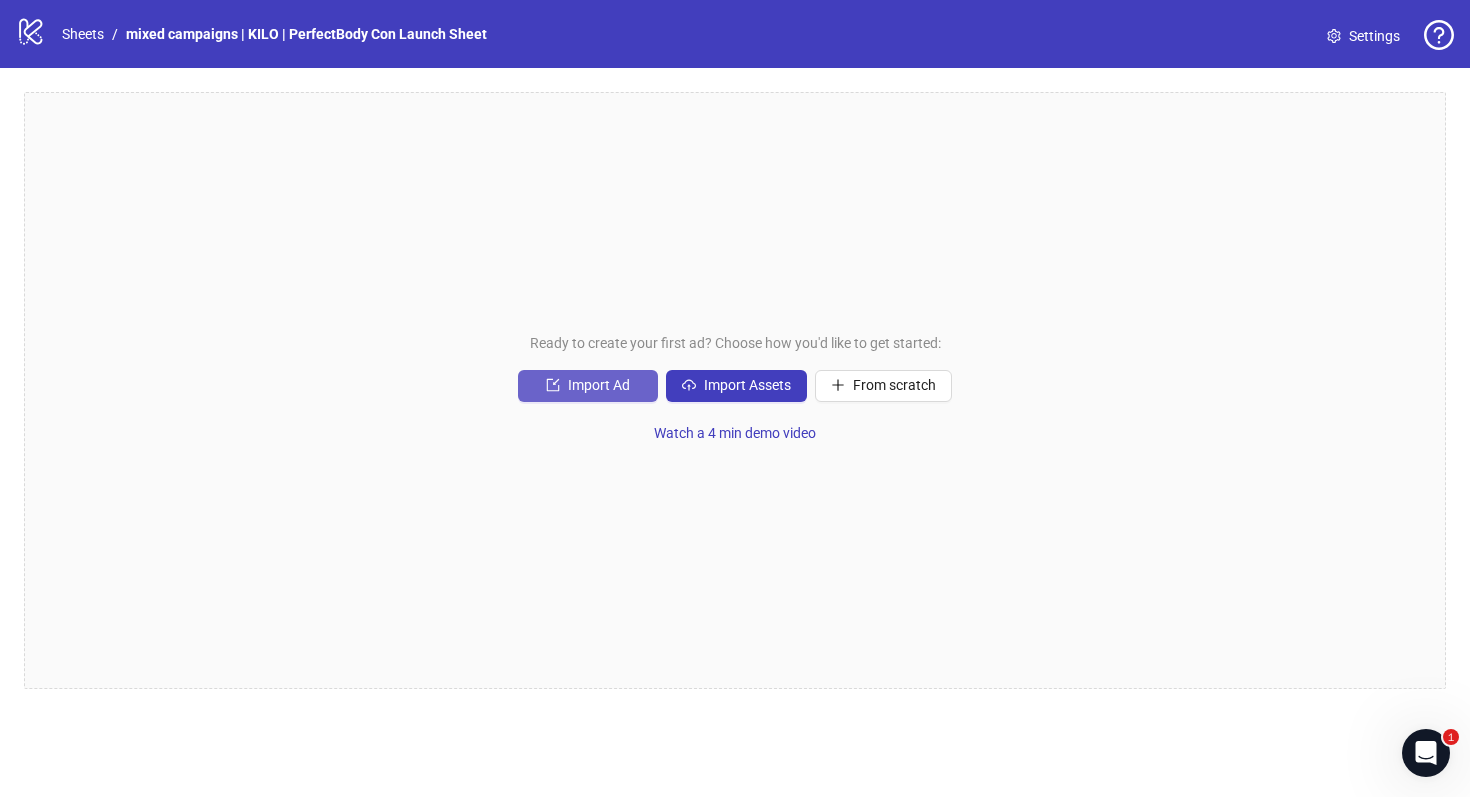 click on "Import Ad" at bounding box center [599, 385] 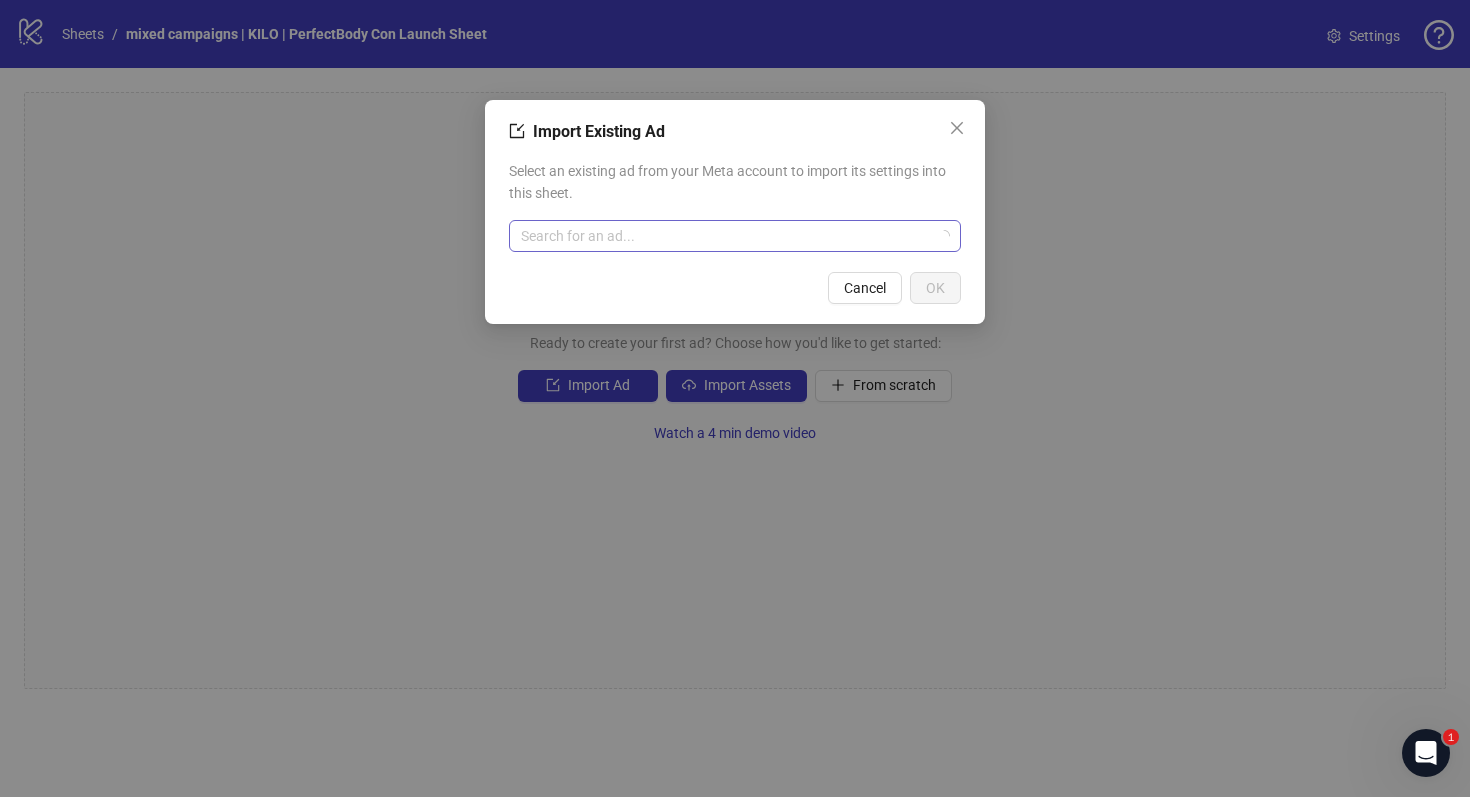 click at bounding box center [726, 236] 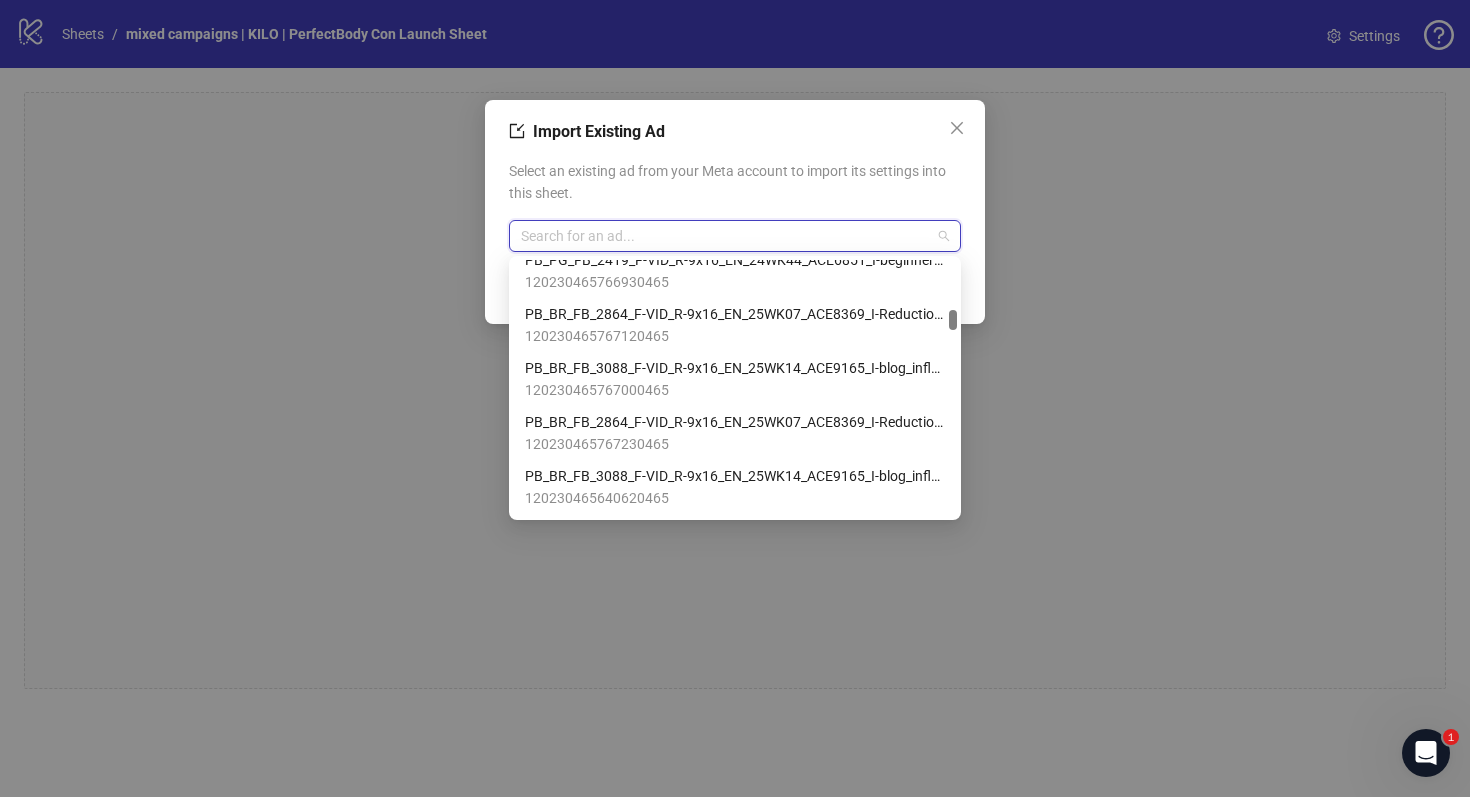 scroll, scrollTop: 2196, scrollLeft: 0, axis: vertical 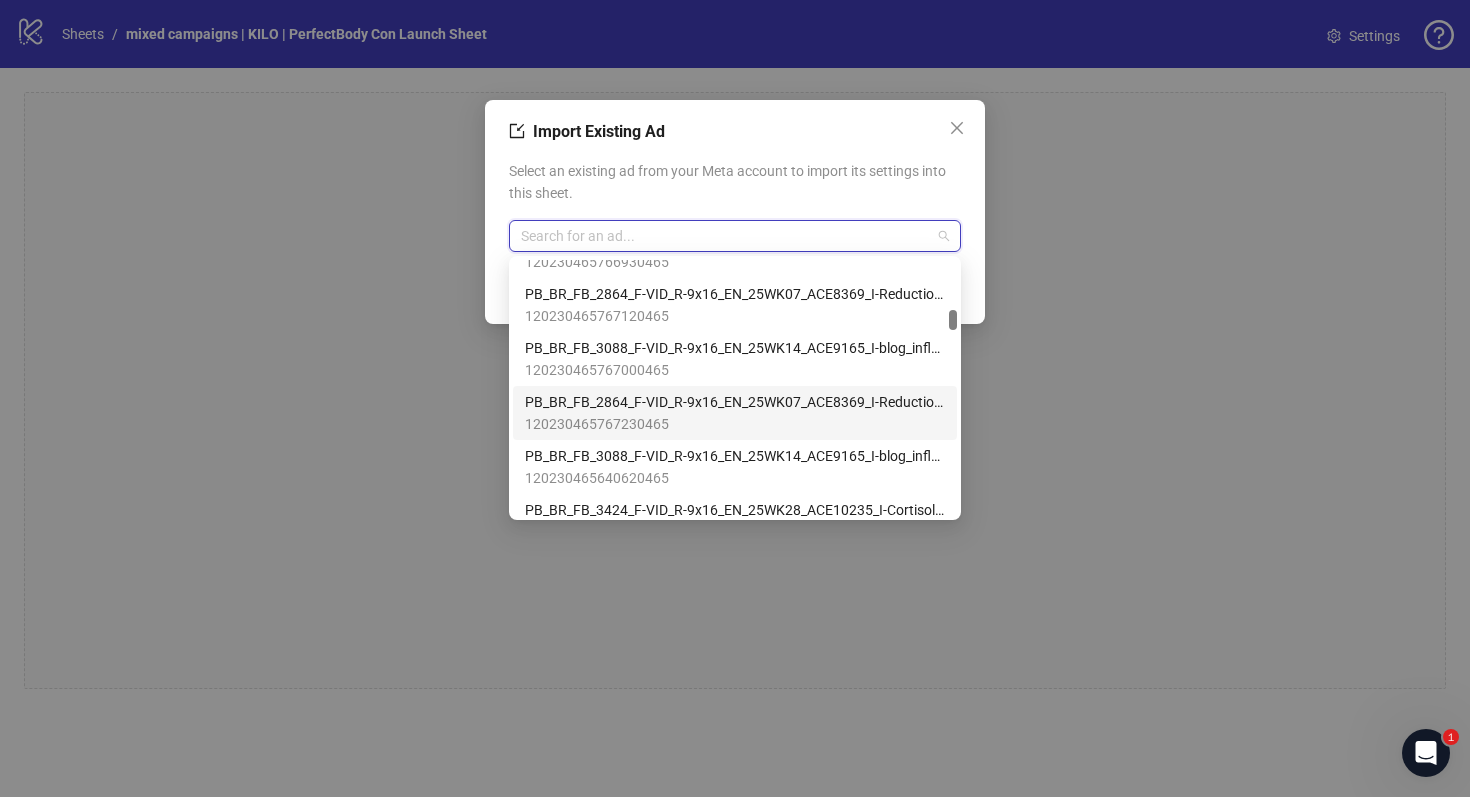 click on "PB_BR_FB_2864_F-VID_R-9x16_EN_25WK07_ACE8369_I-Reduction_A-Cortisol_Itr-2.mp4 | new ad copy + headline  | FU: v2/cortisol | FB: Secret Meals that heal  + watch more" at bounding box center (735, 402) 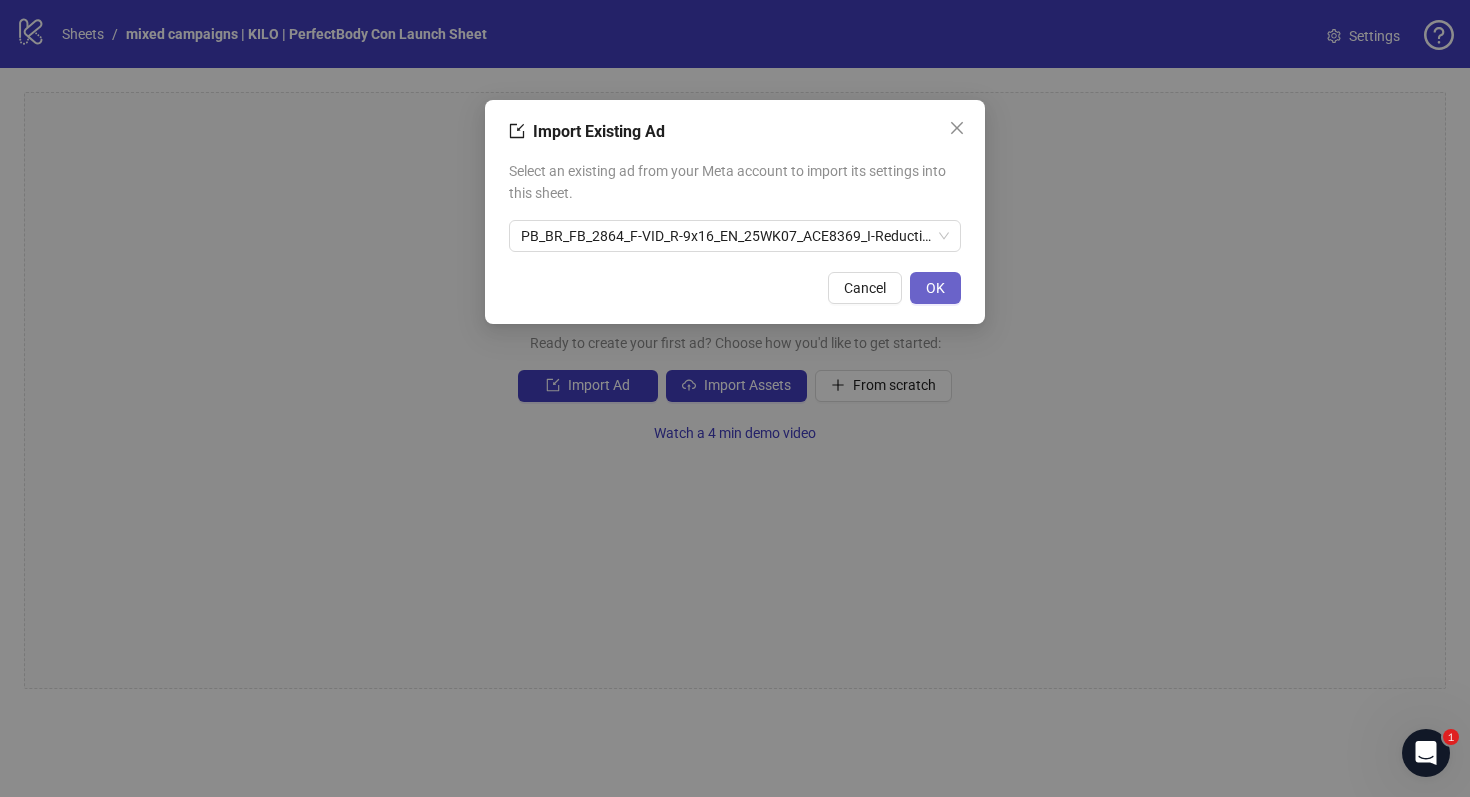 click on "OK" at bounding box center [935, 288] 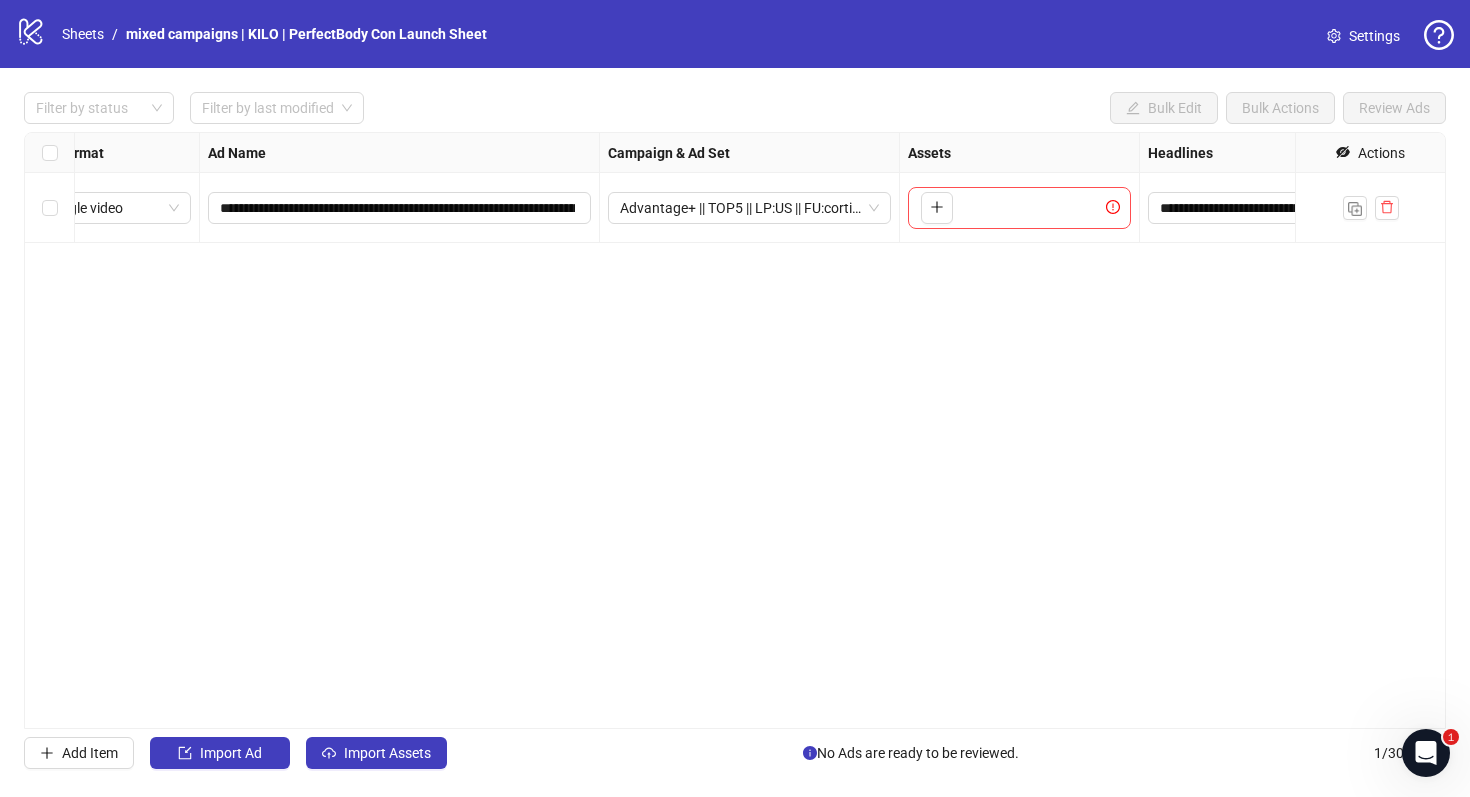 scroll, scrollTop: 0, scrollLeft: 0, axis: both 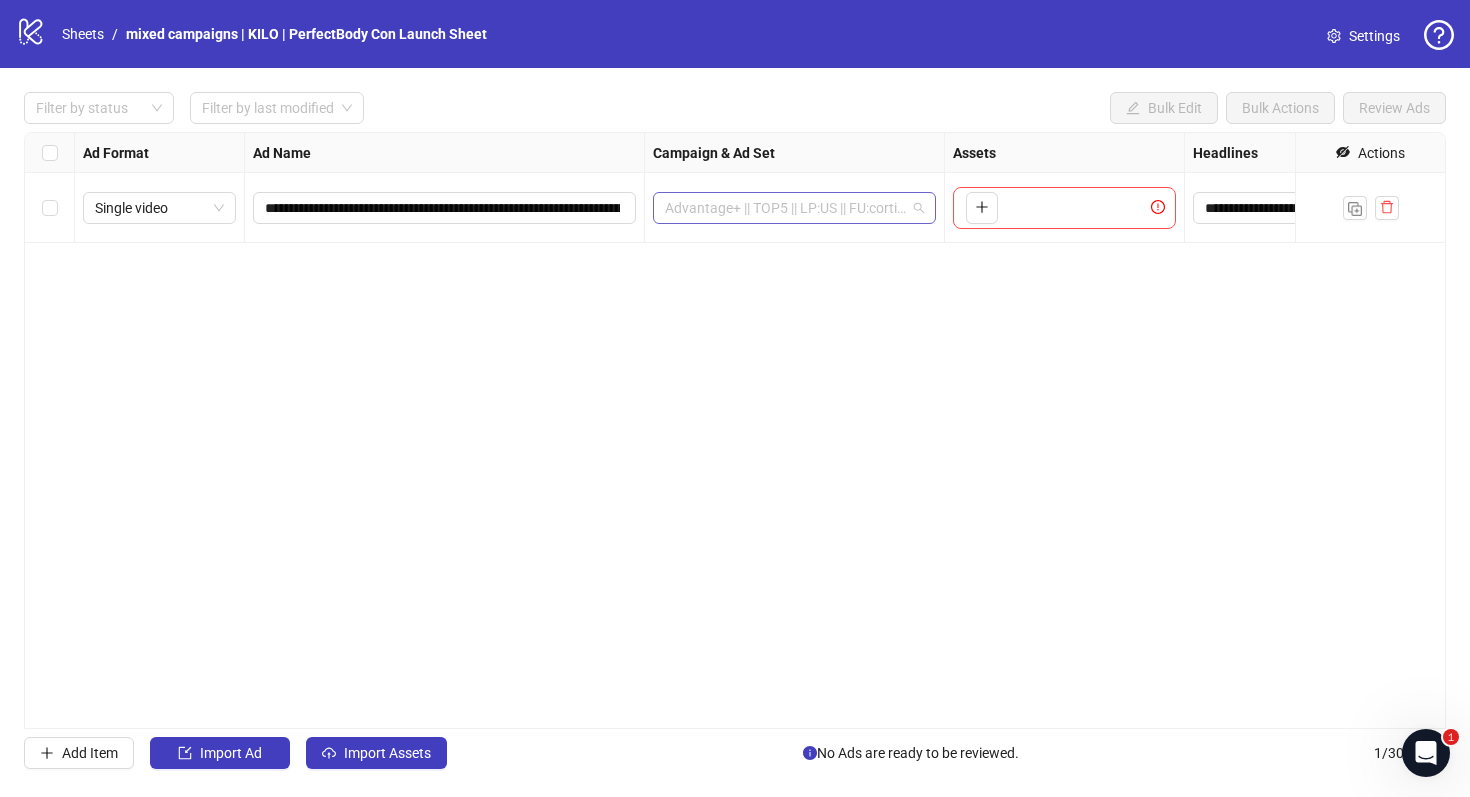 click on "Advantage+ || TOP5 || LP:US || FU:cortisol || CBO || INC || interests || 08.07" at bounding box center [794, 208] 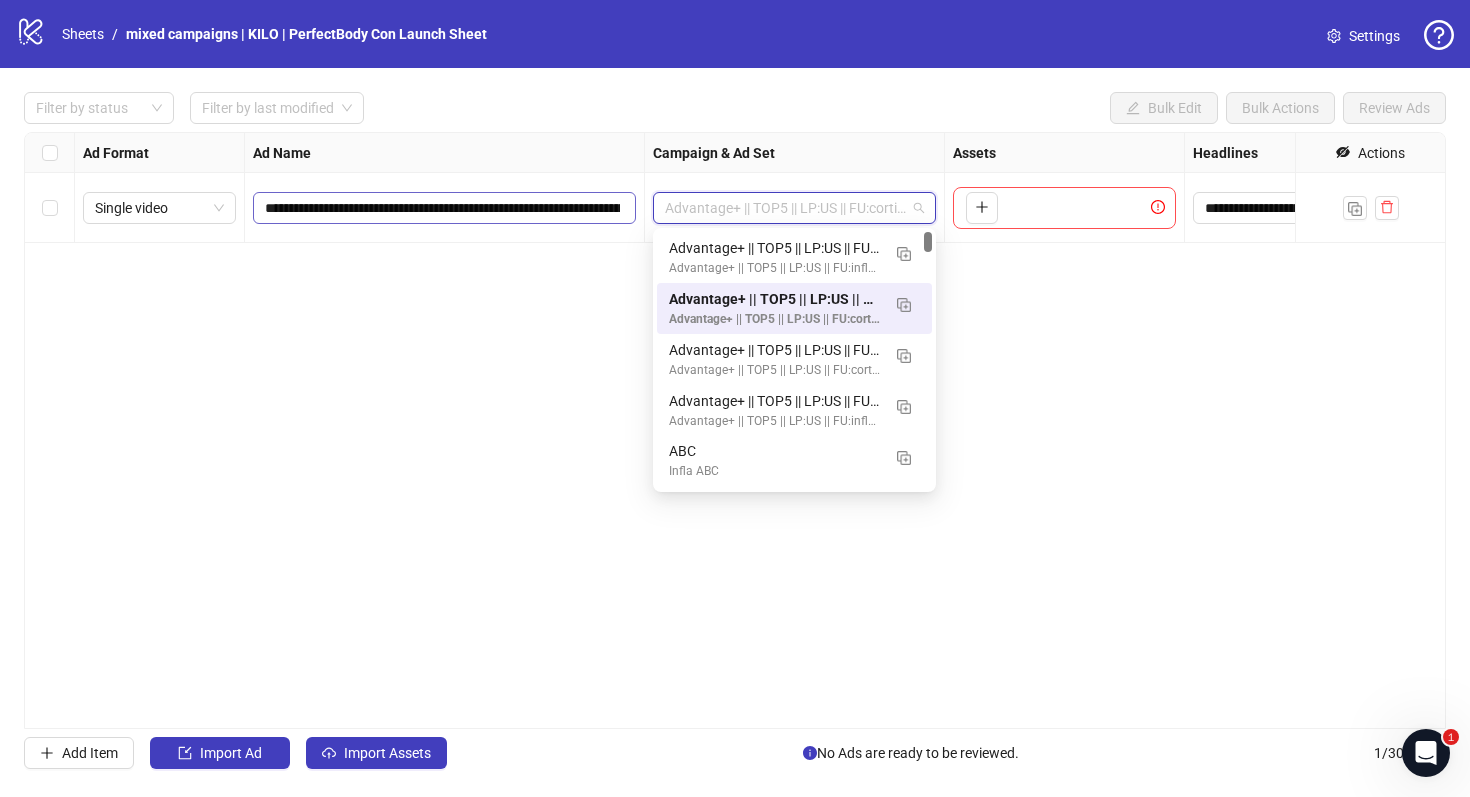 click on "**********" at bounding box center [444, 208] 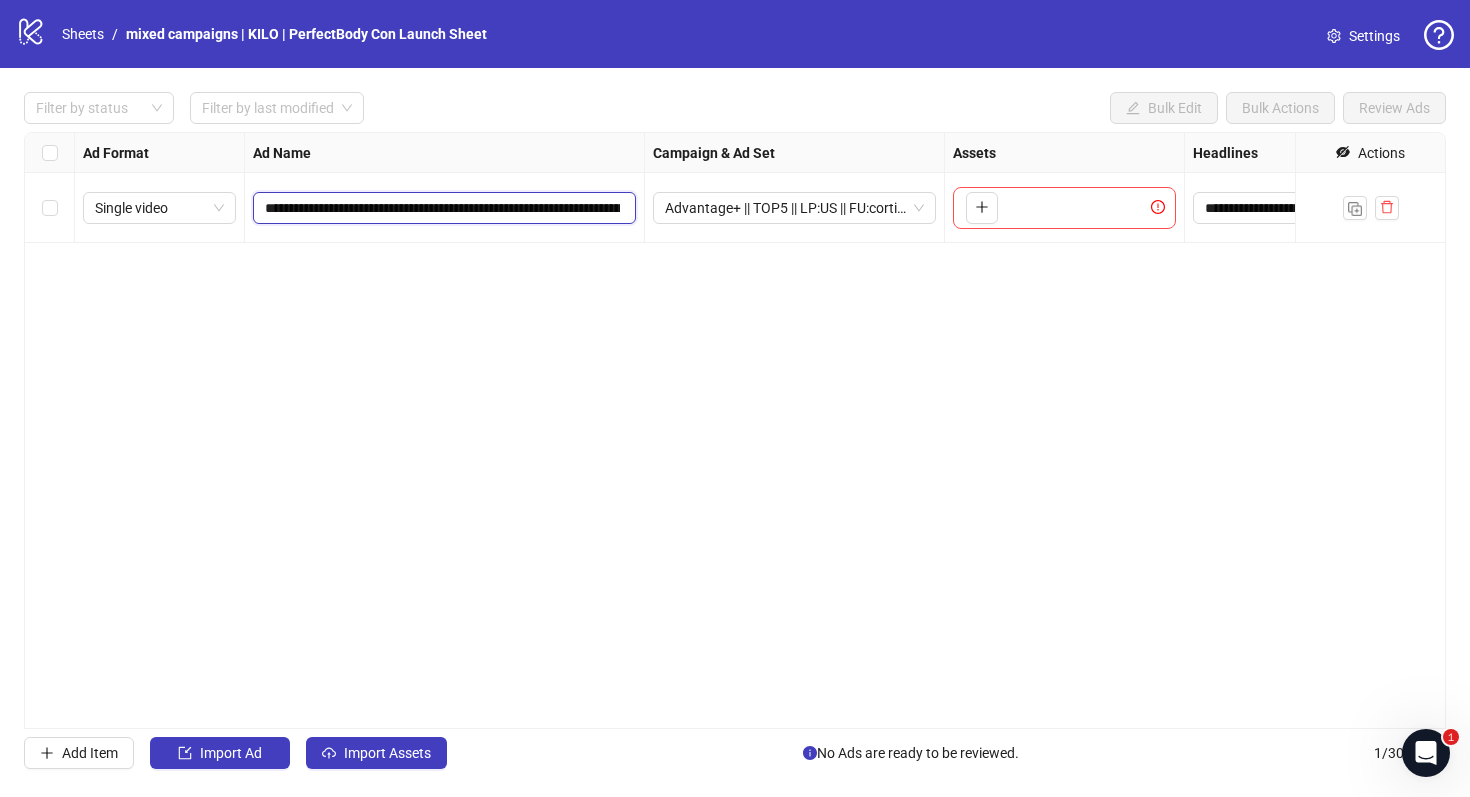 scroll, scrollTop: 0, scrollLeft: 715, axis: horizontal 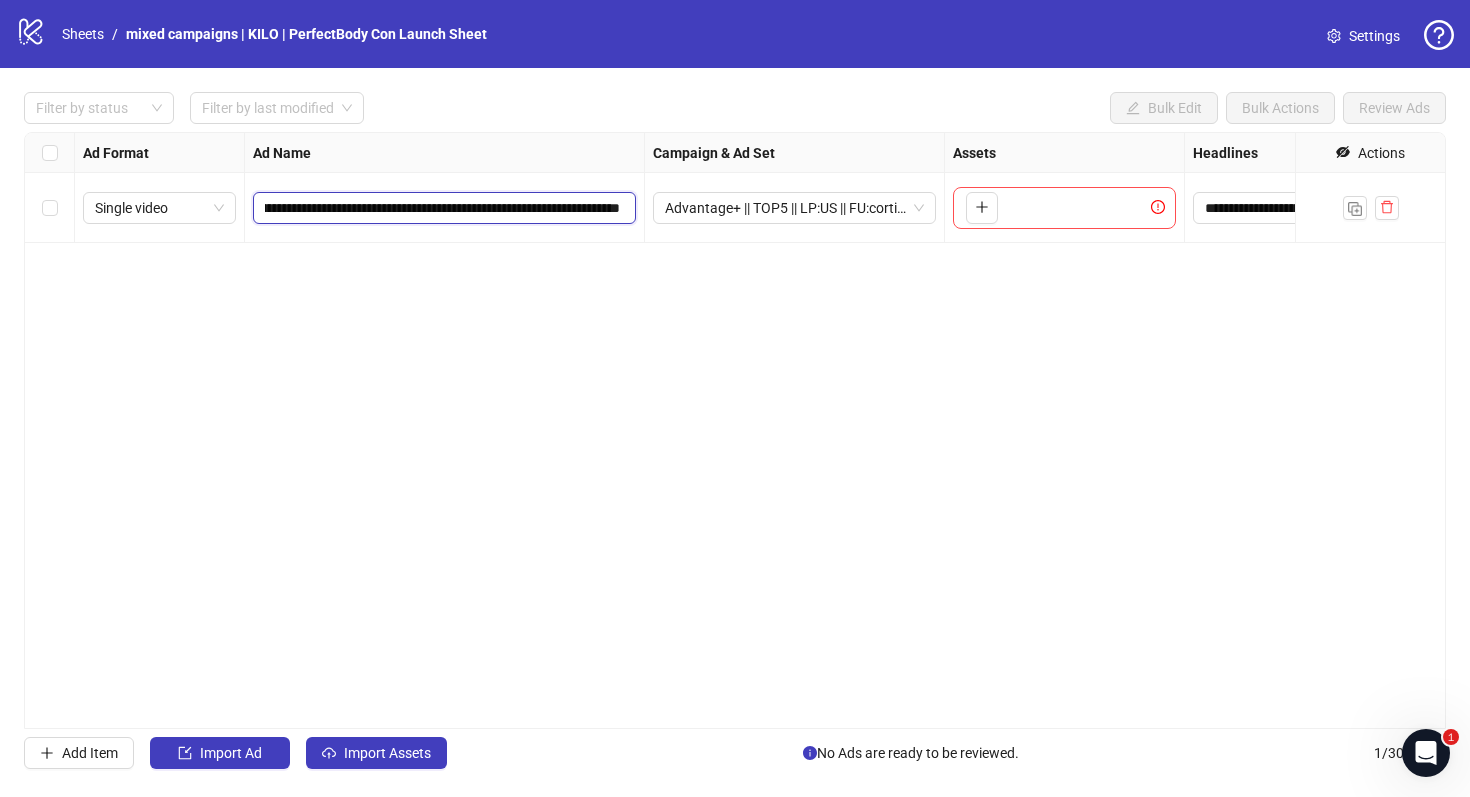 click on "**********" at bounding box center [442, 208] 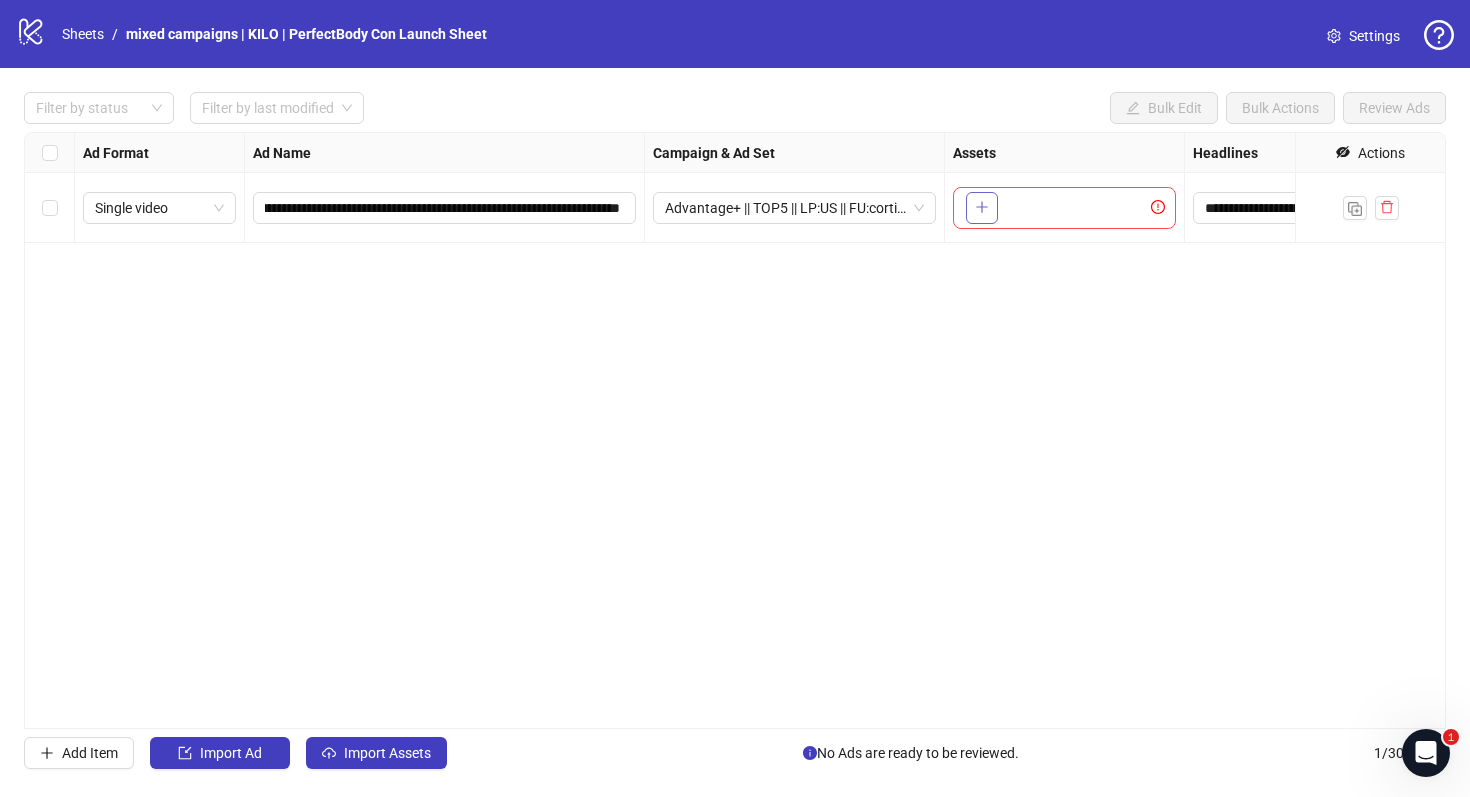 click 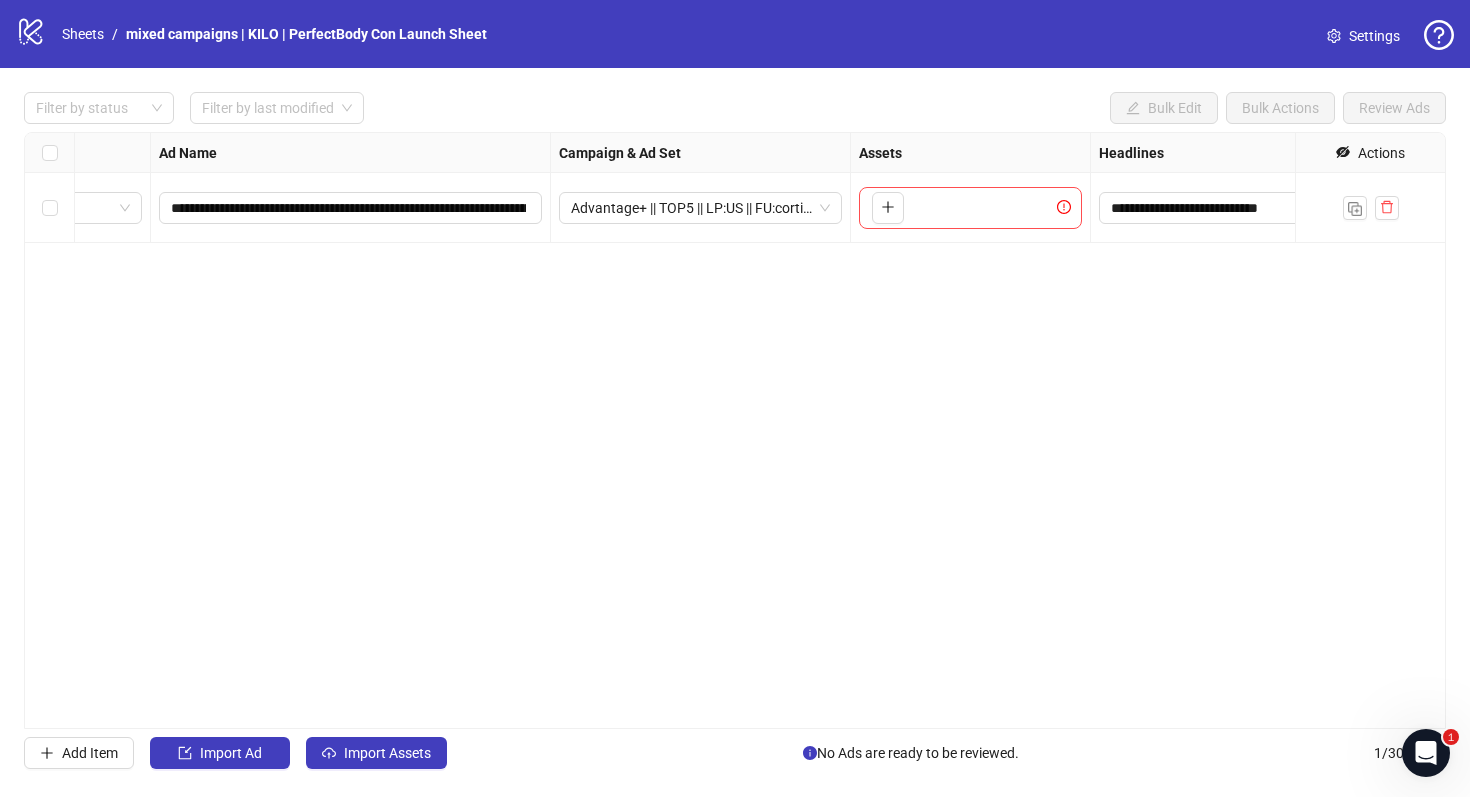 scroll, scrollTop: 0, scrollLeft: 0, axis: both 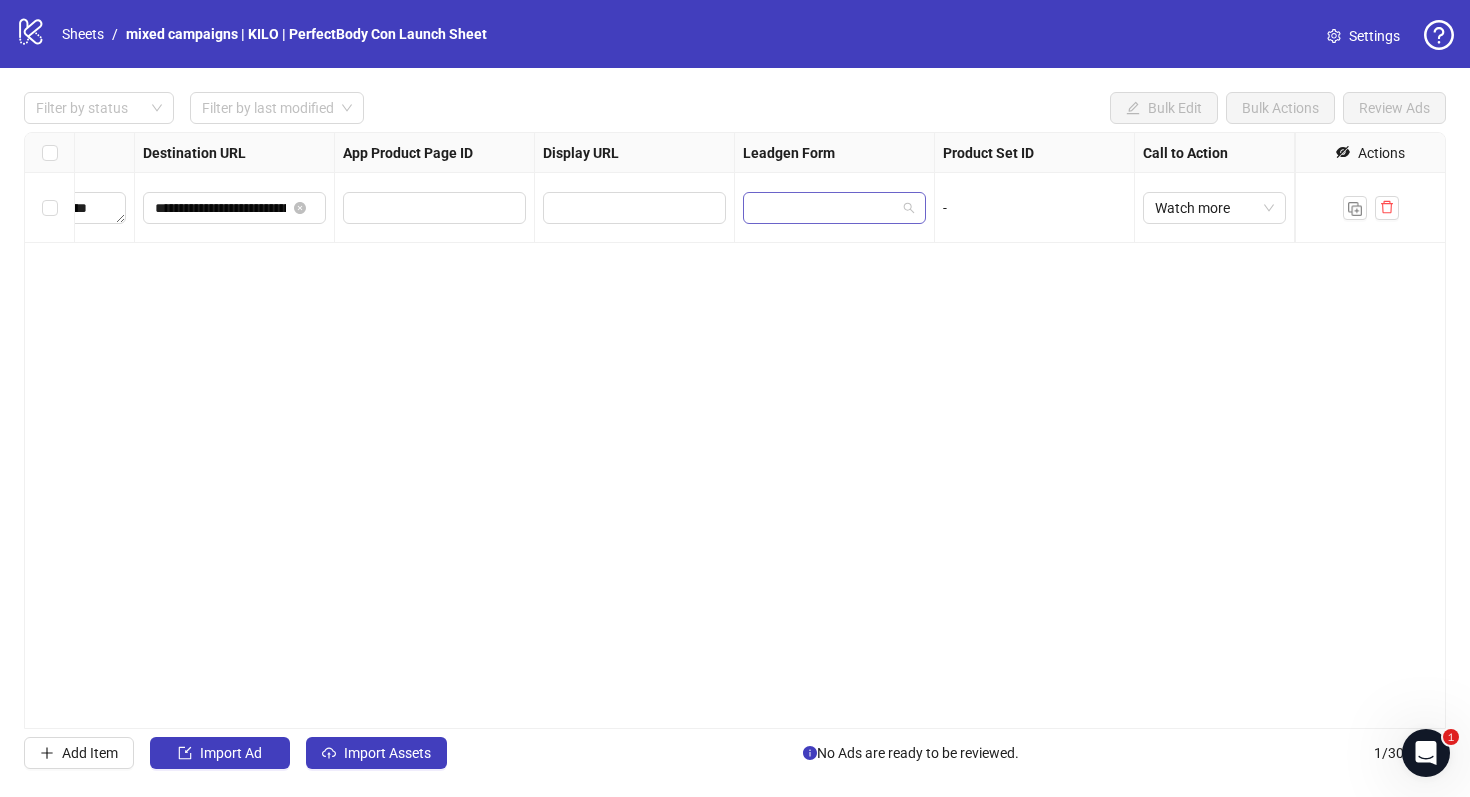 click at bounding box center [825, 208] 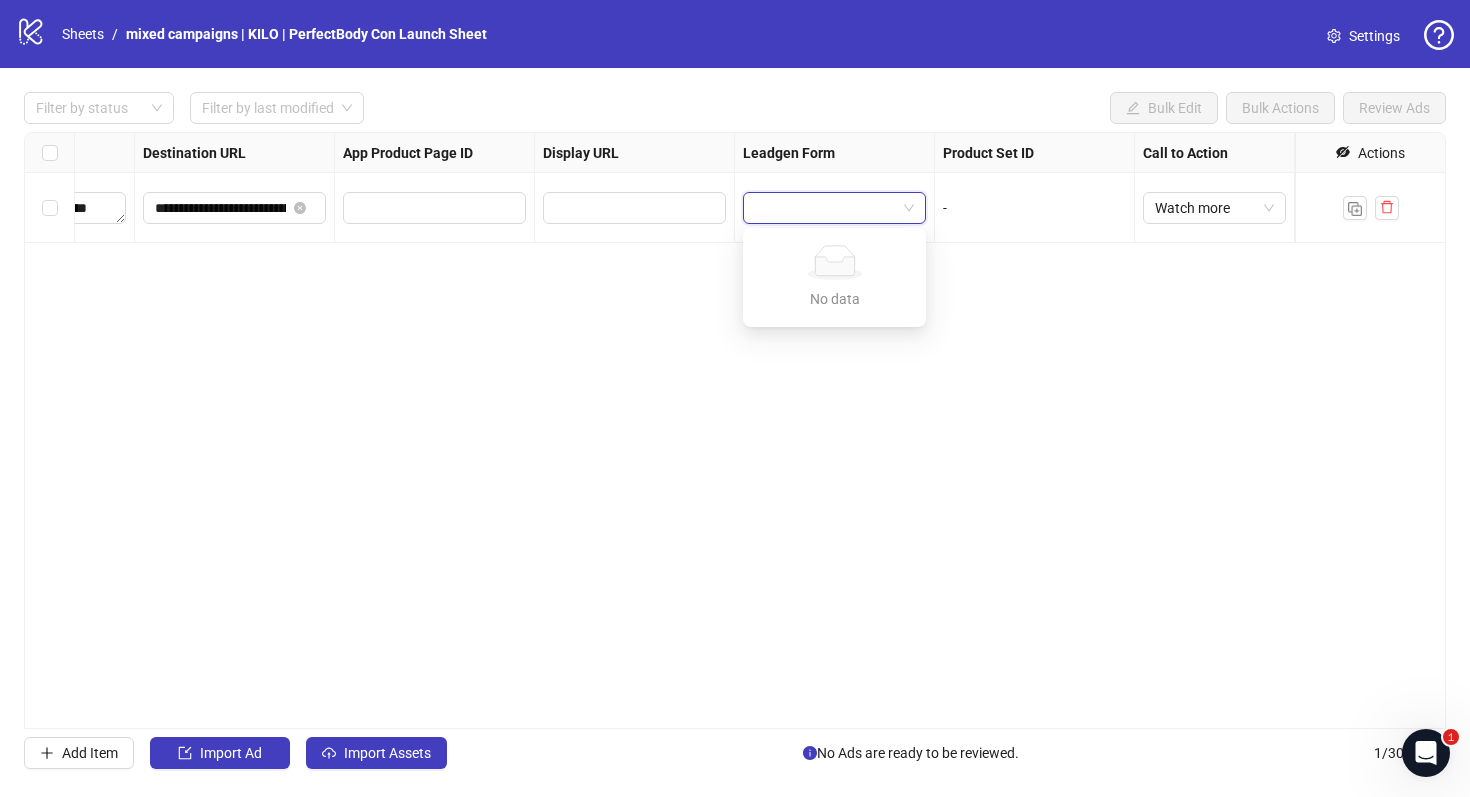 click at bounding box center [635, 208] 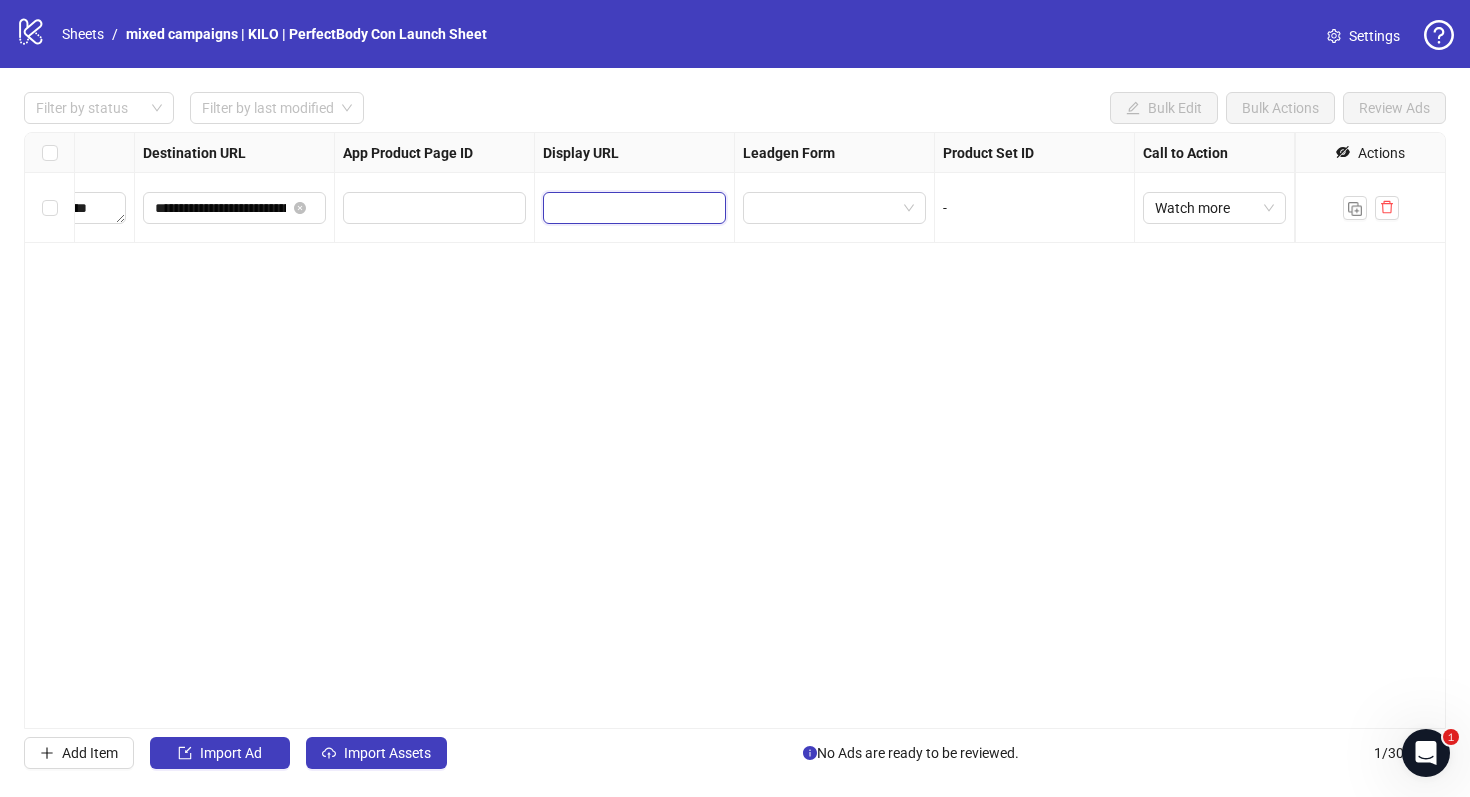 click at bounding box center [632, 208] 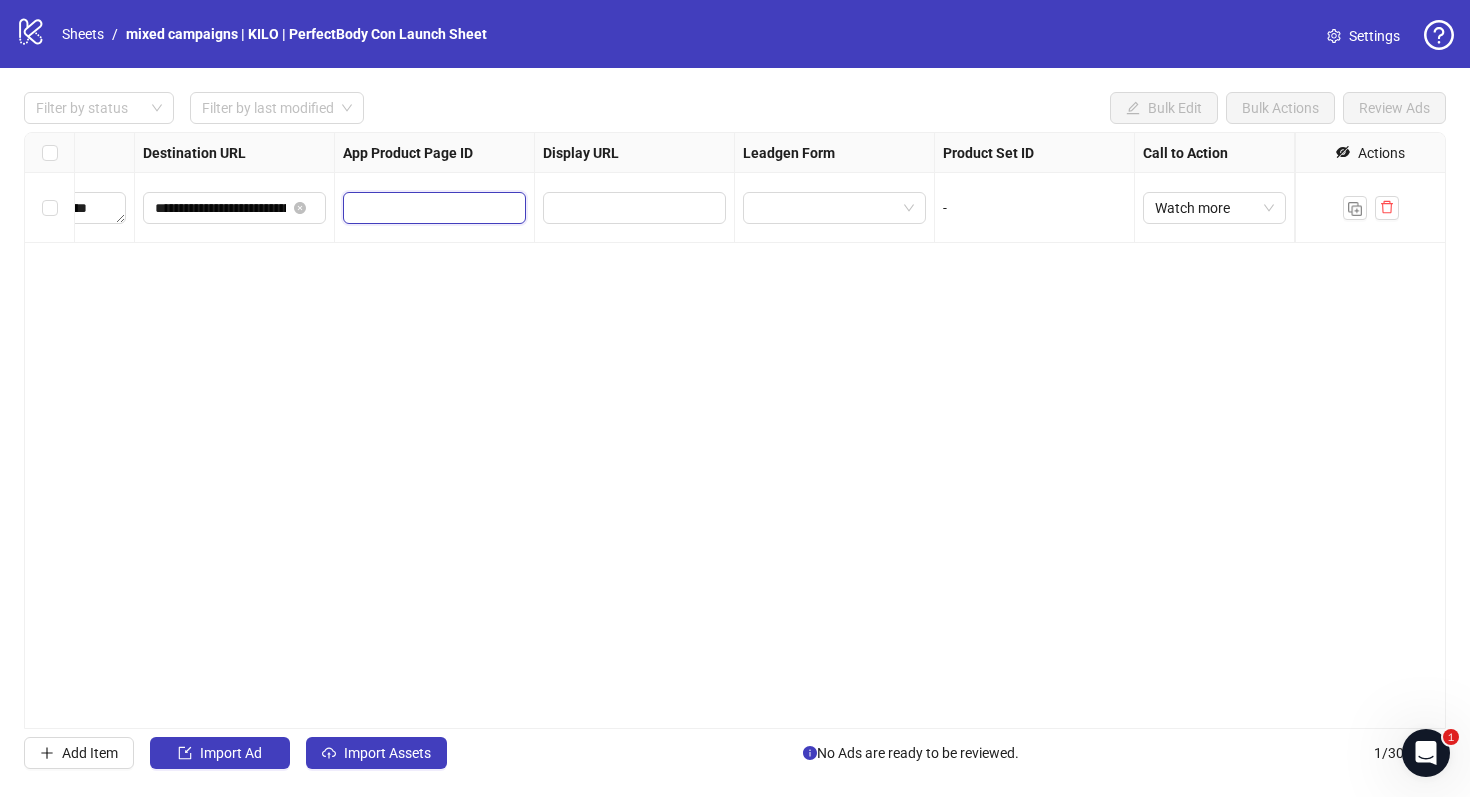 click at bounding box center [420, 208] 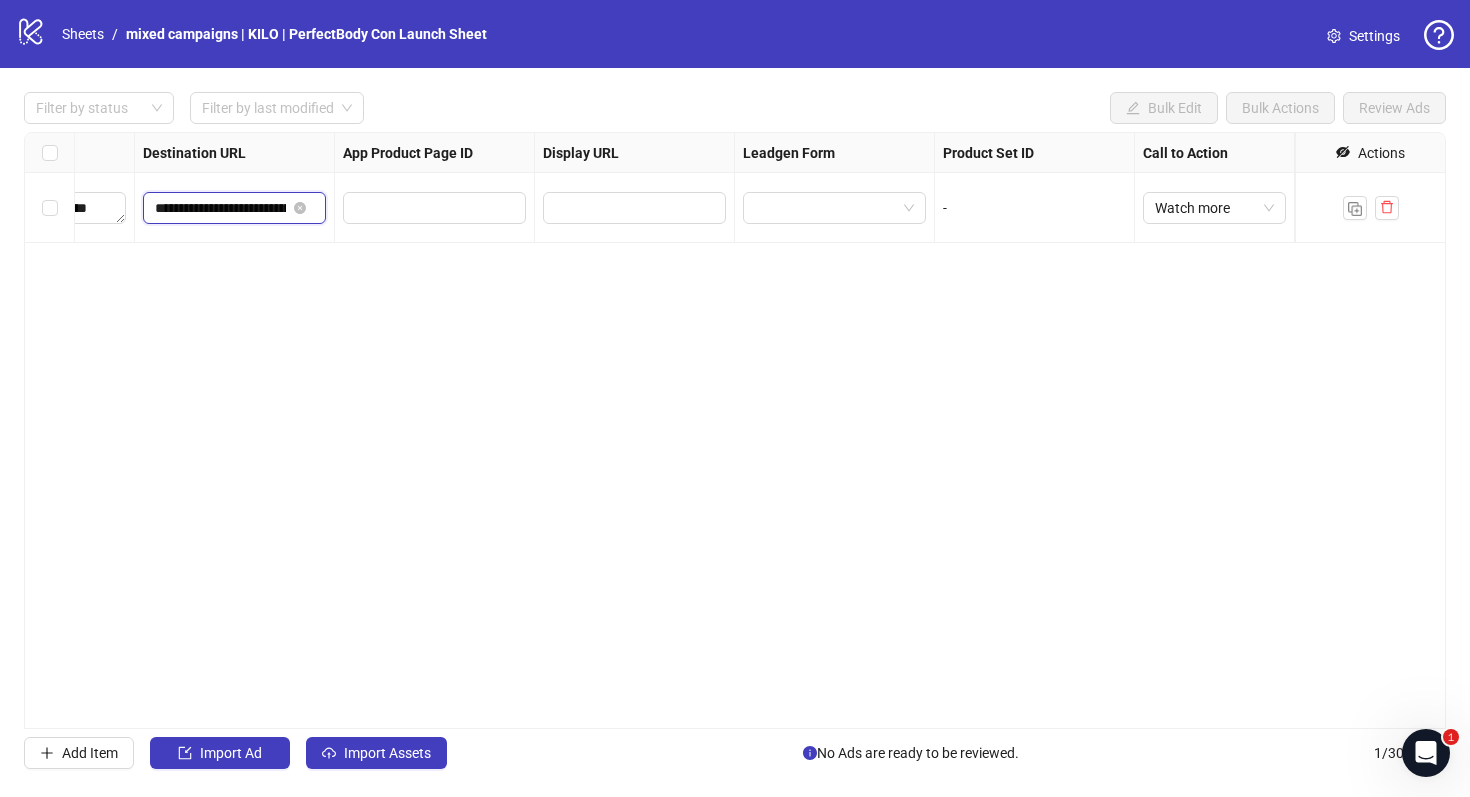 click on "**********" at bounding box center [220, 208] 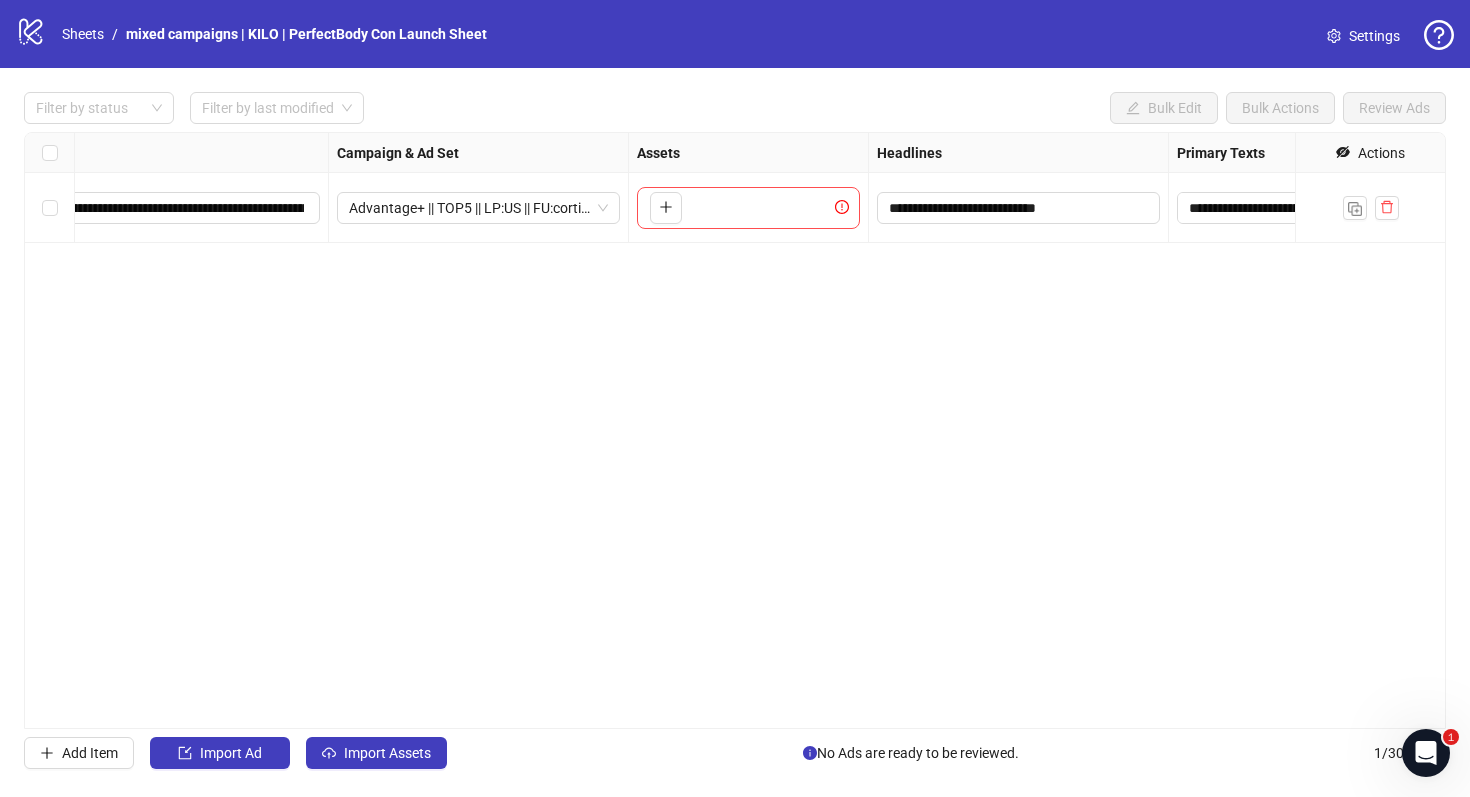 scroll, scrollTop: 0, scrollLeft: 312, axis: horizontal 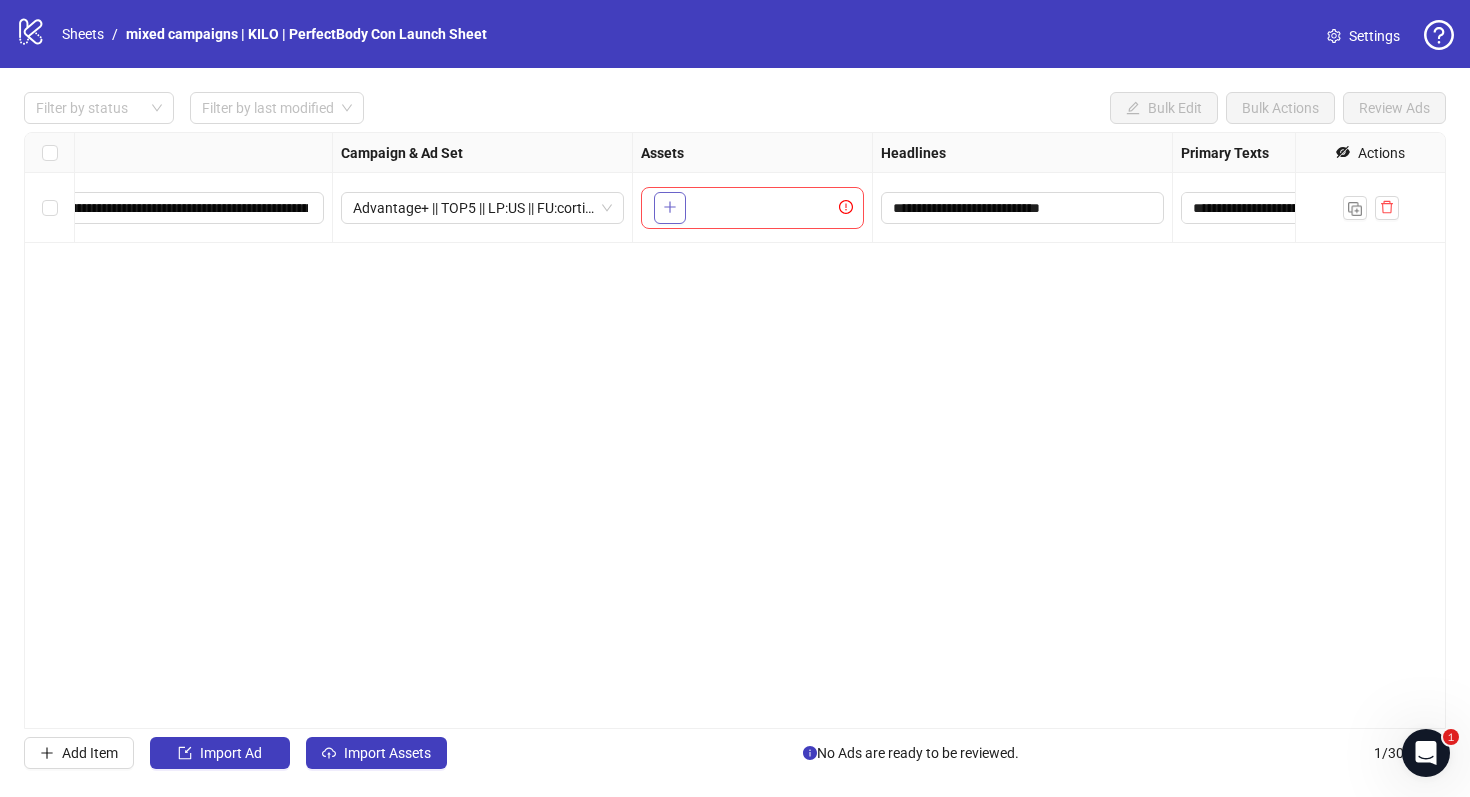 click 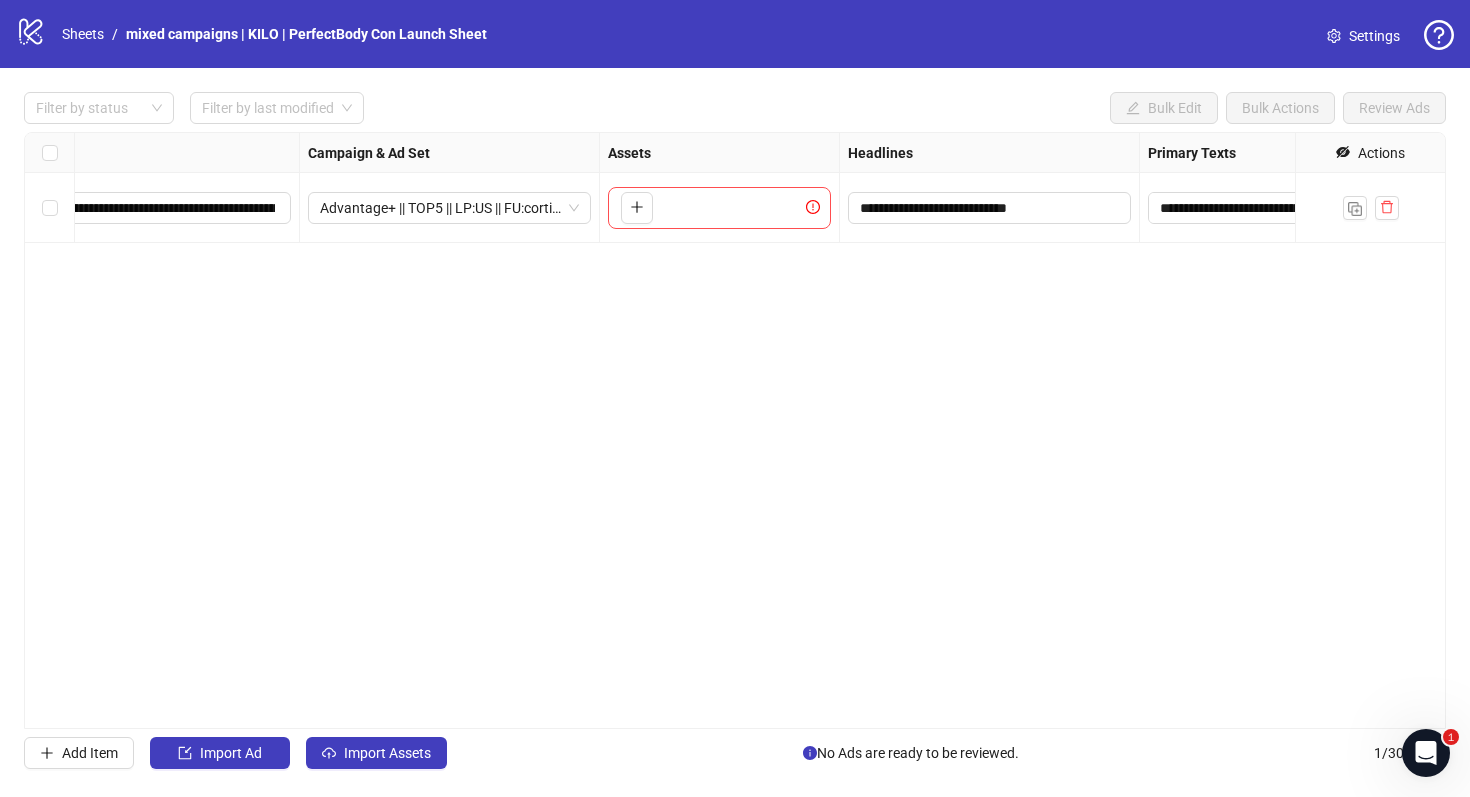 scroll, scrollTop: 0, scrollLeft: 335, axis: horizontal 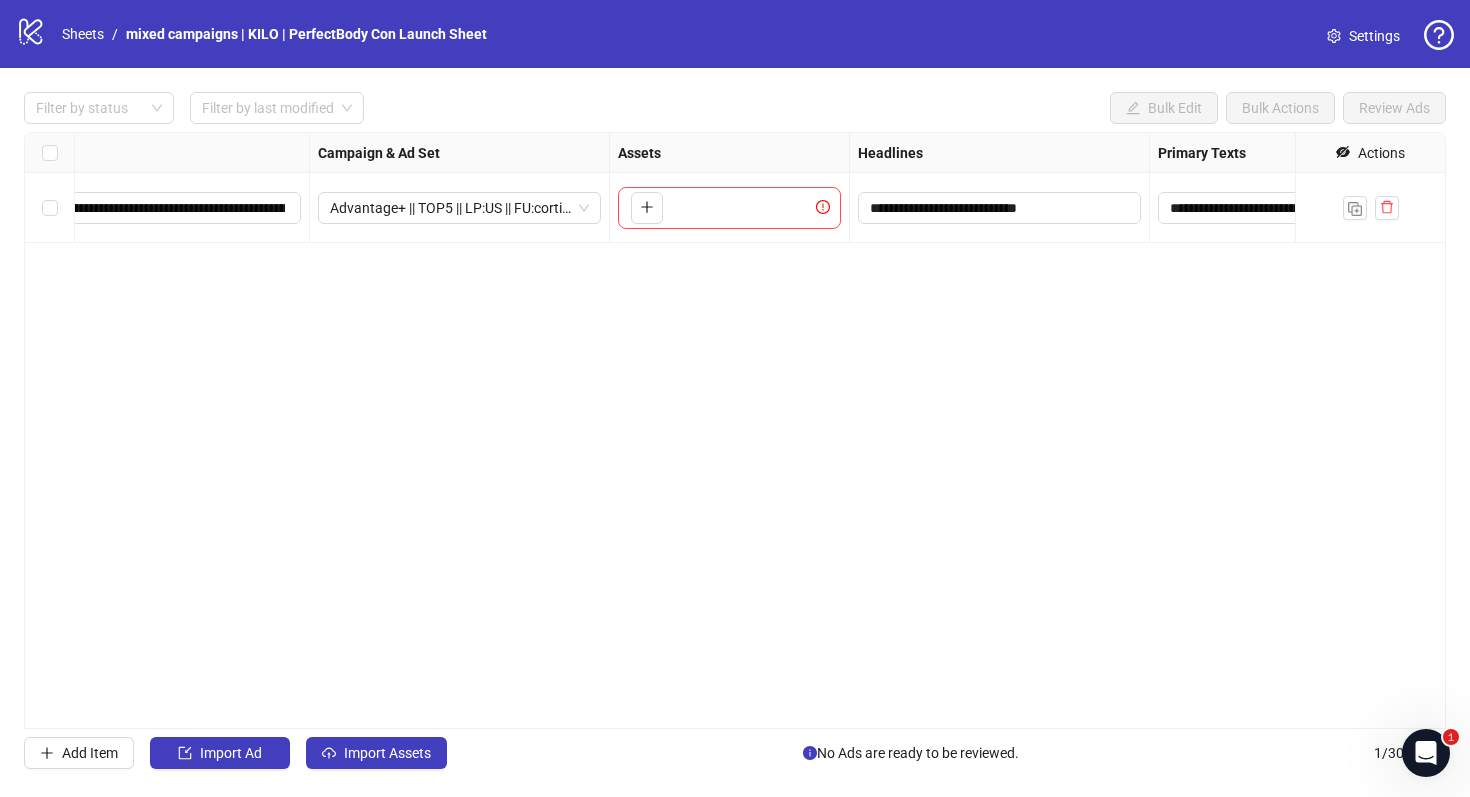 click 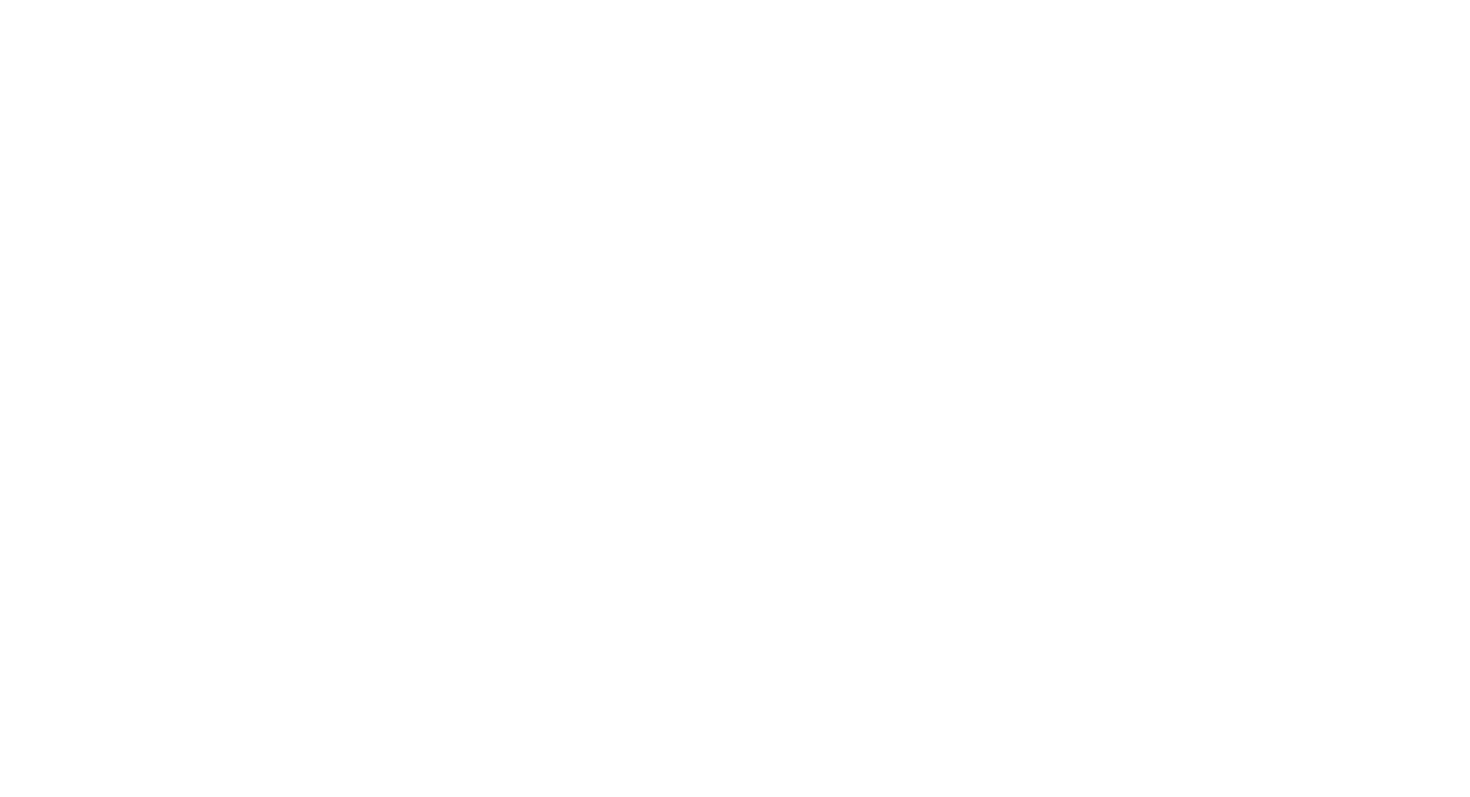 scroll, scrollTop: 0, scrollLeft: 0, axis: both 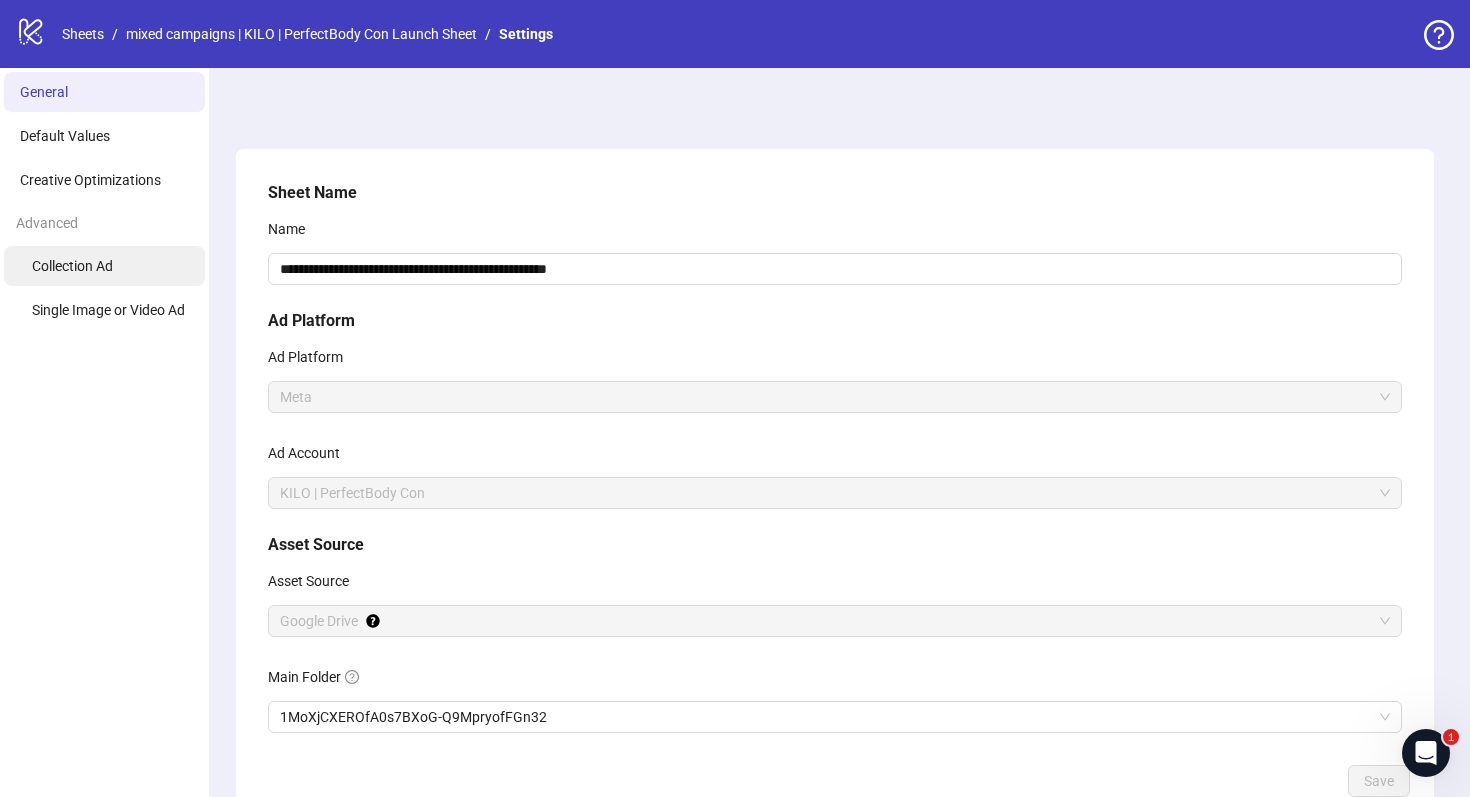 click on "Collection Ad" at bounding box center (104, 266) 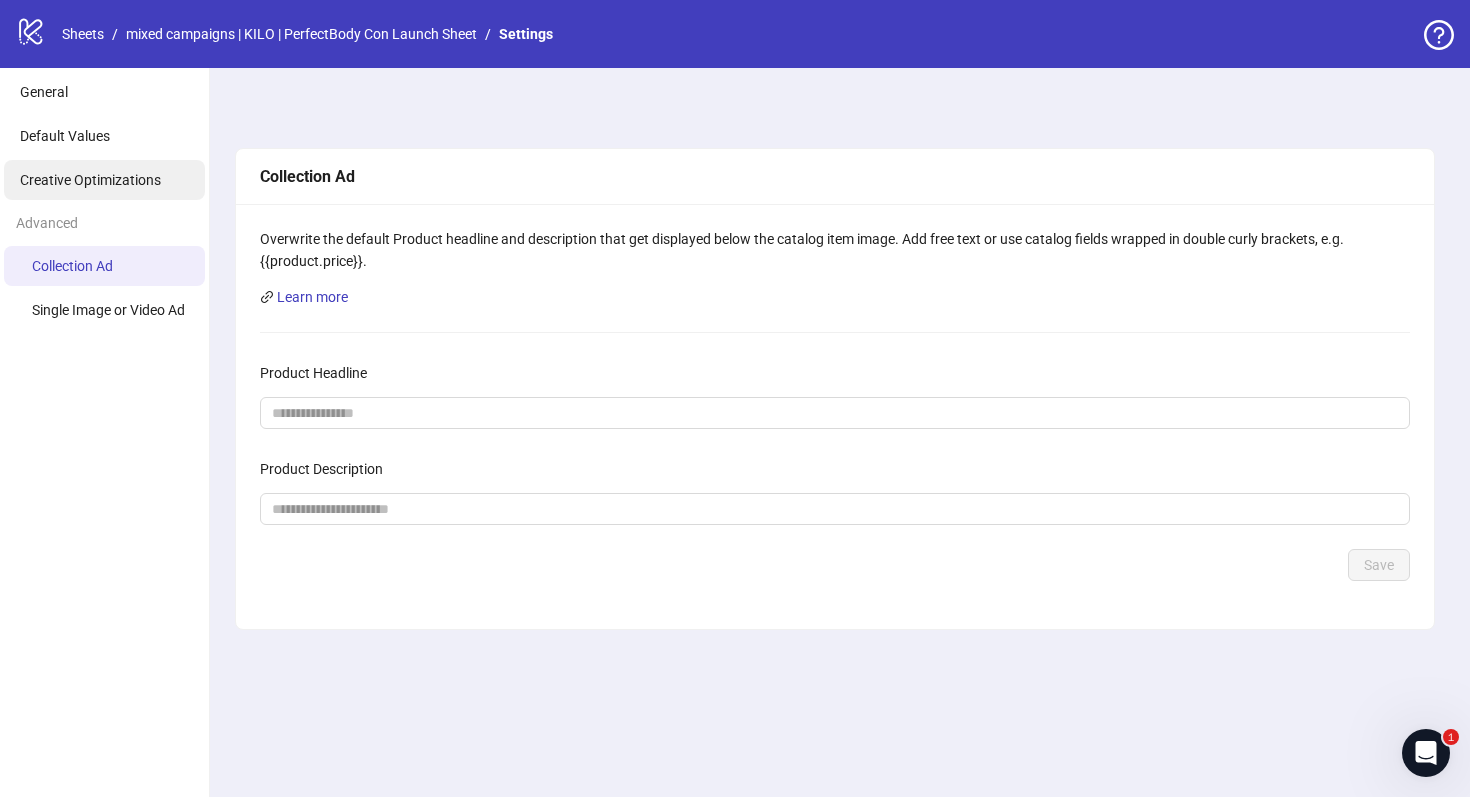 click on "Creative Optimizations" at bounding box center [90, 180] 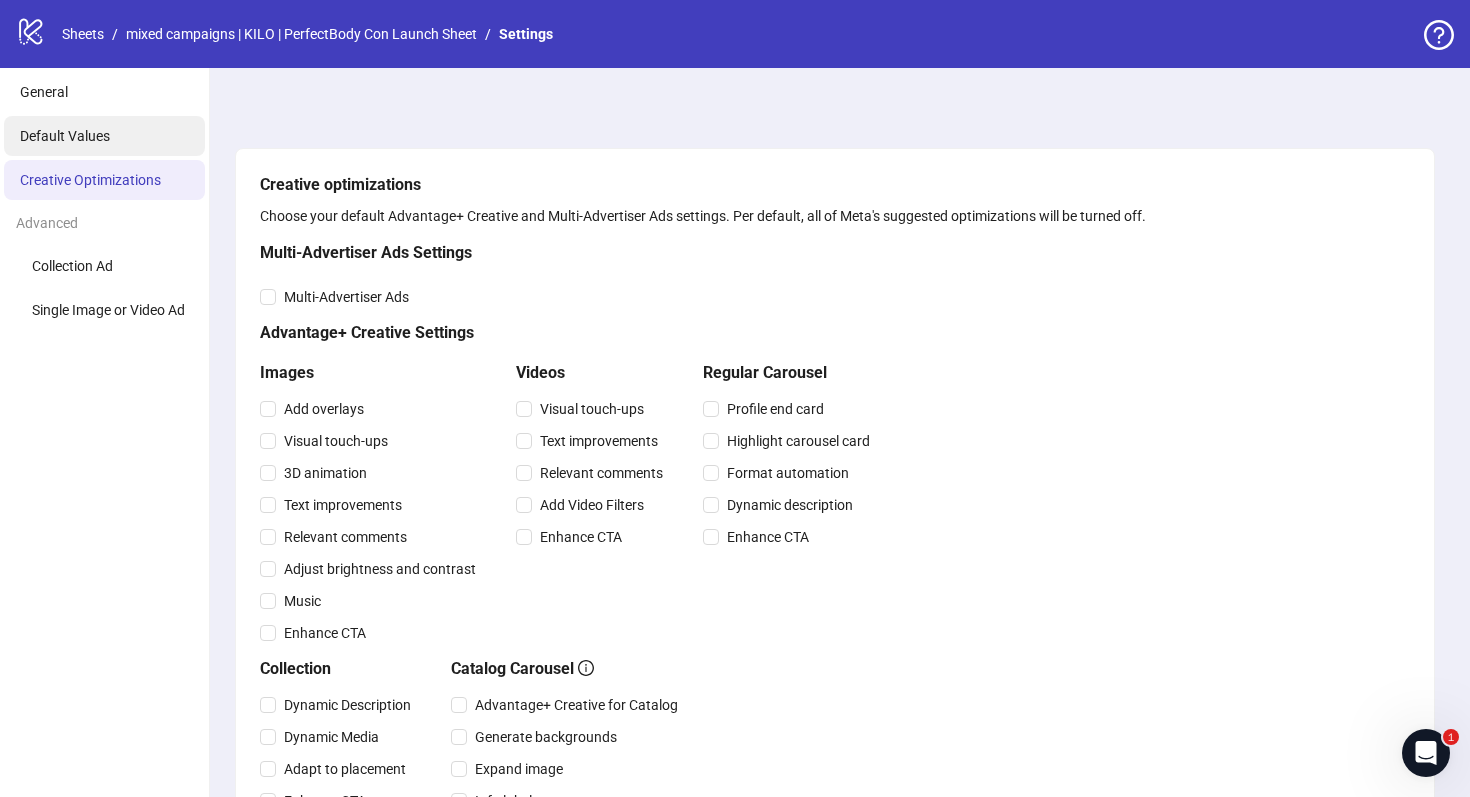 click on "Default Values" at bounding box center [104, 136] 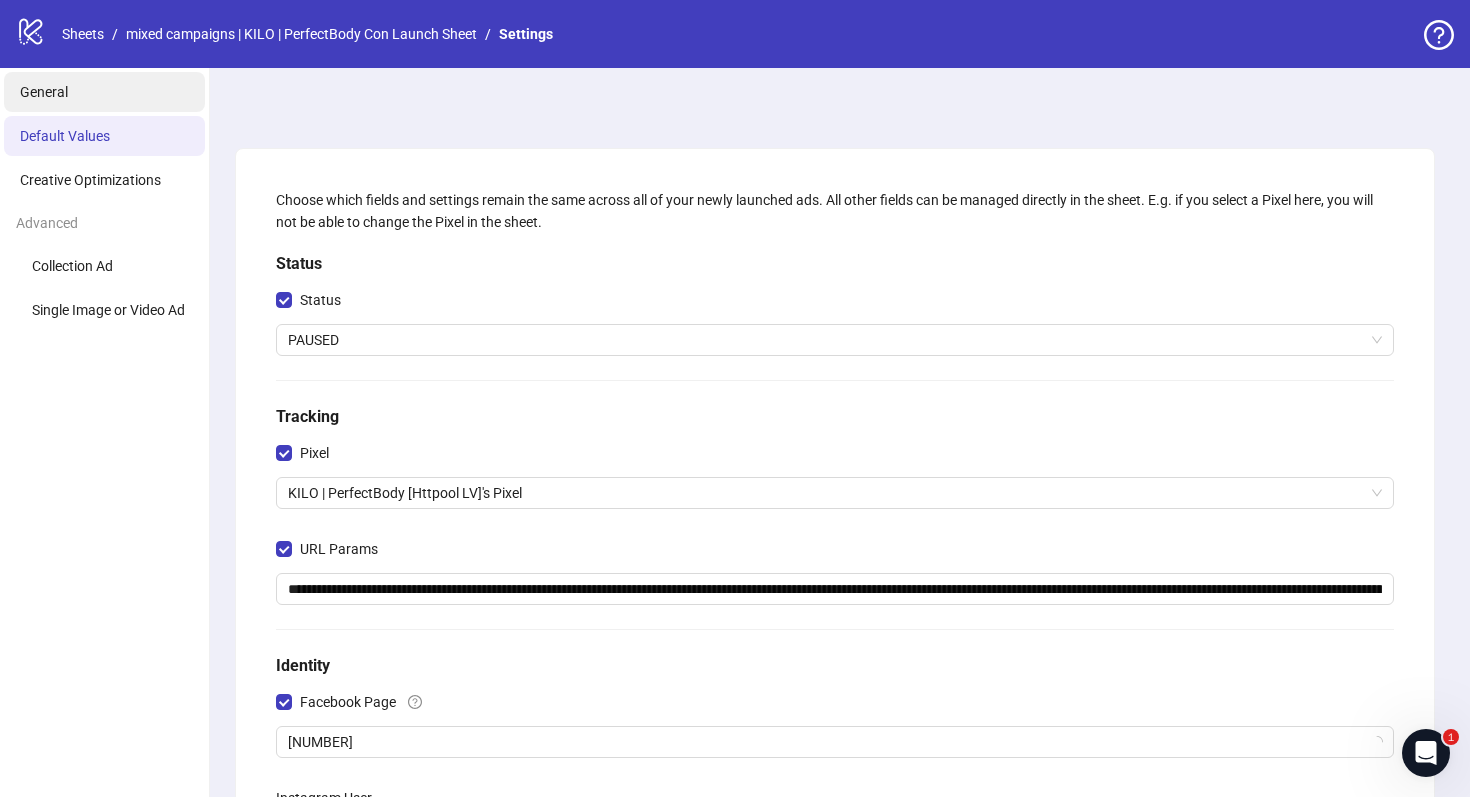 click on "General" at bounding box center [104, 92] 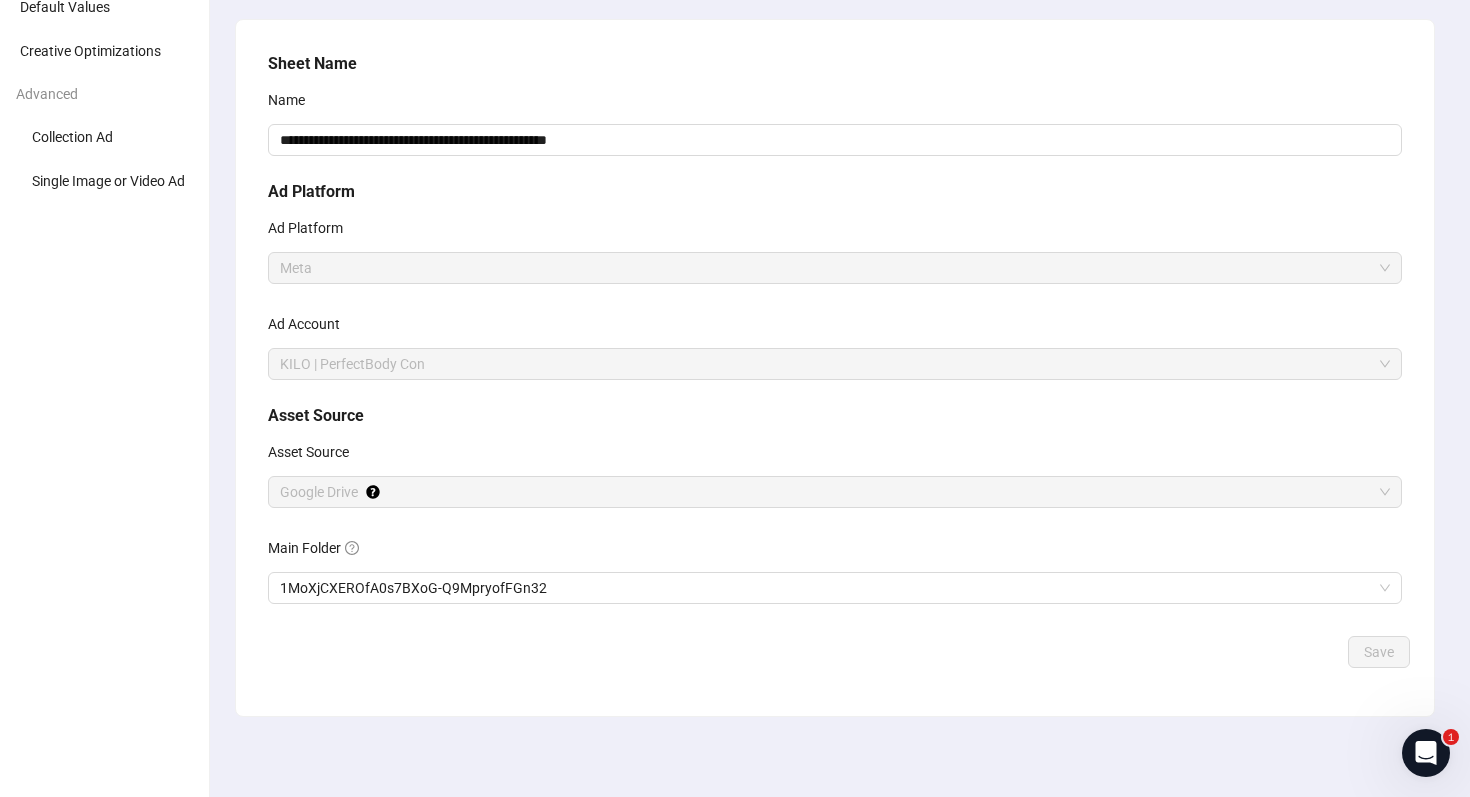 scroll, scrollTop: 0, scrollLeft: 0, axis: both 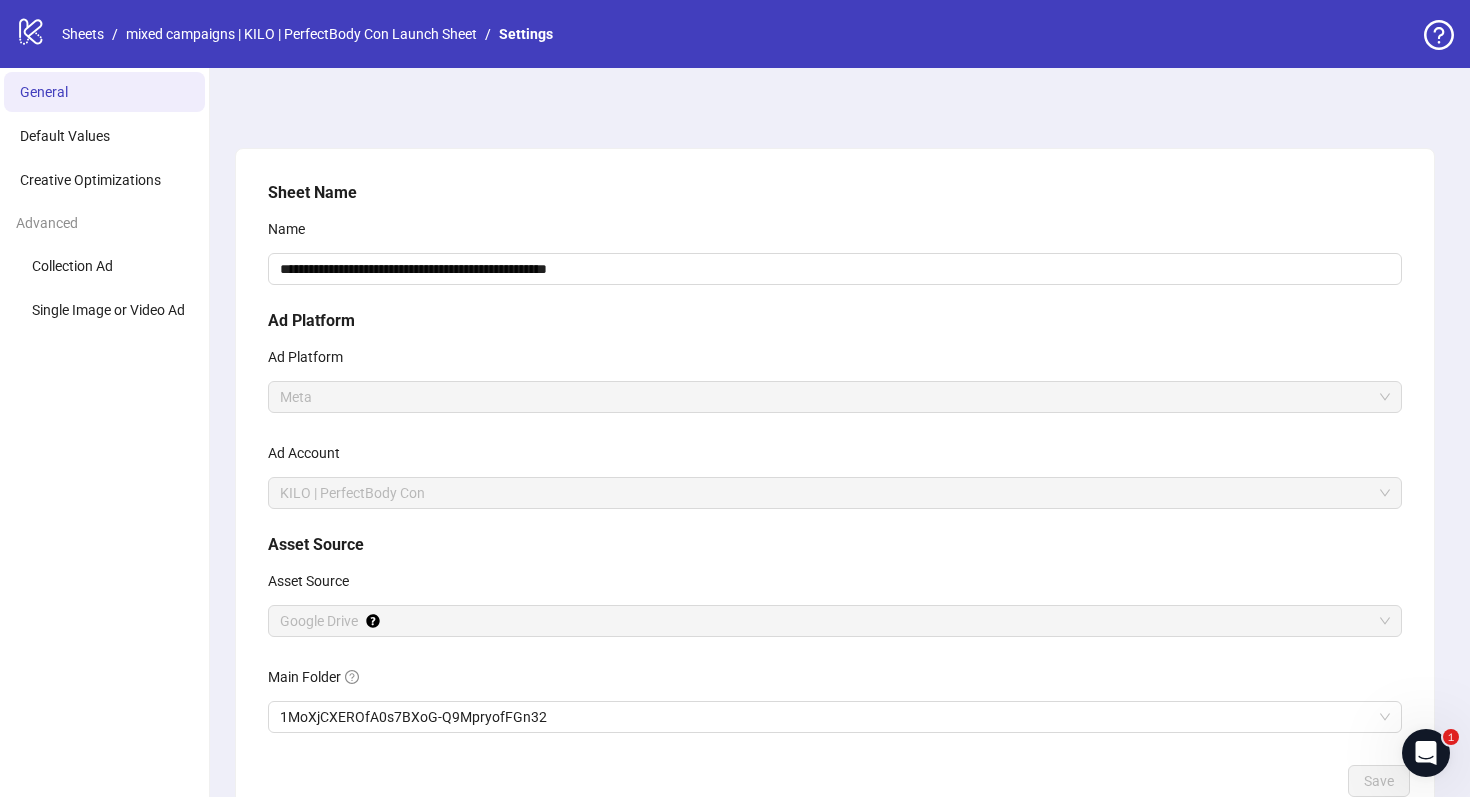 click on "logo/logo-mobile" 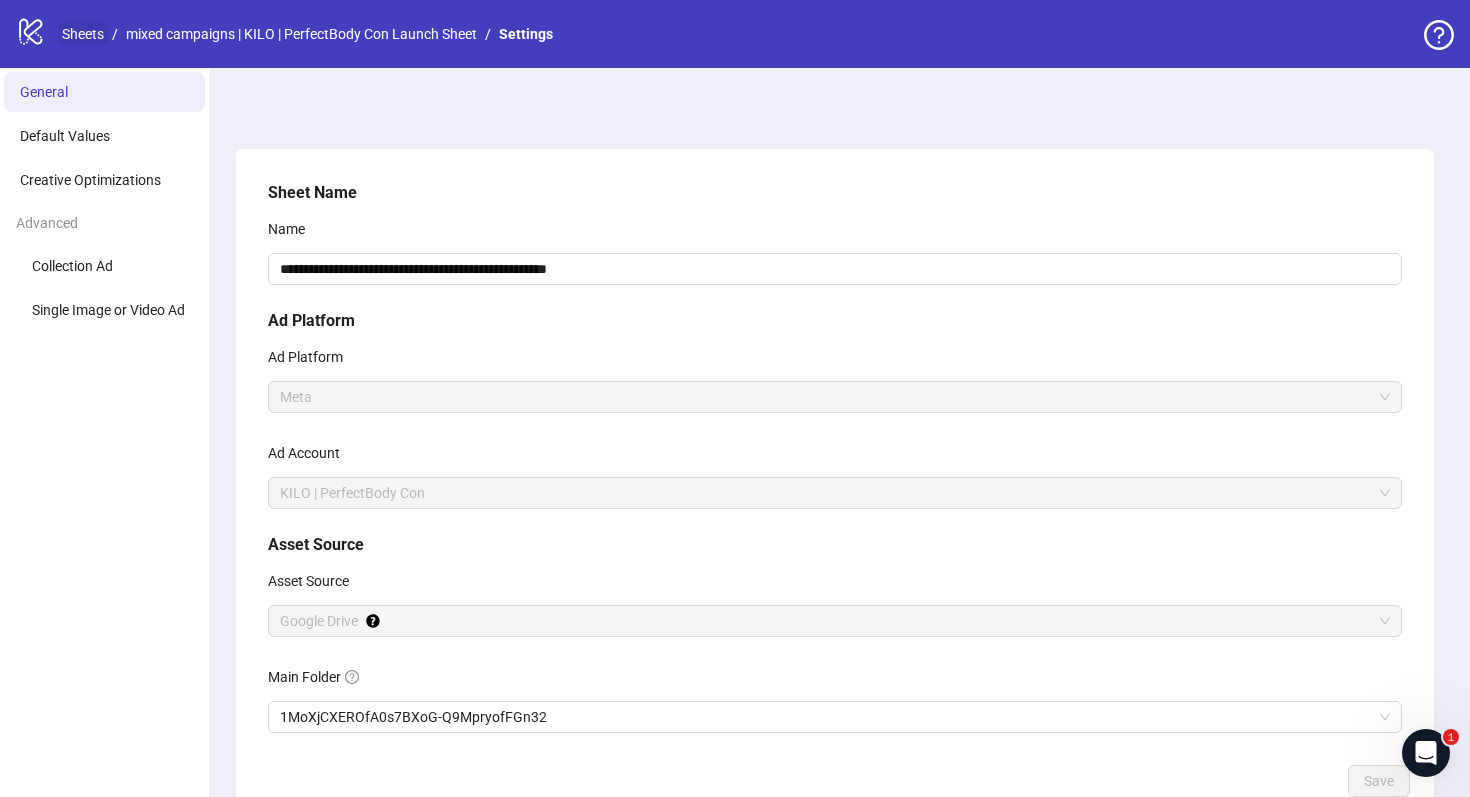 click on "Sheets" at bounding box center (83, 34) 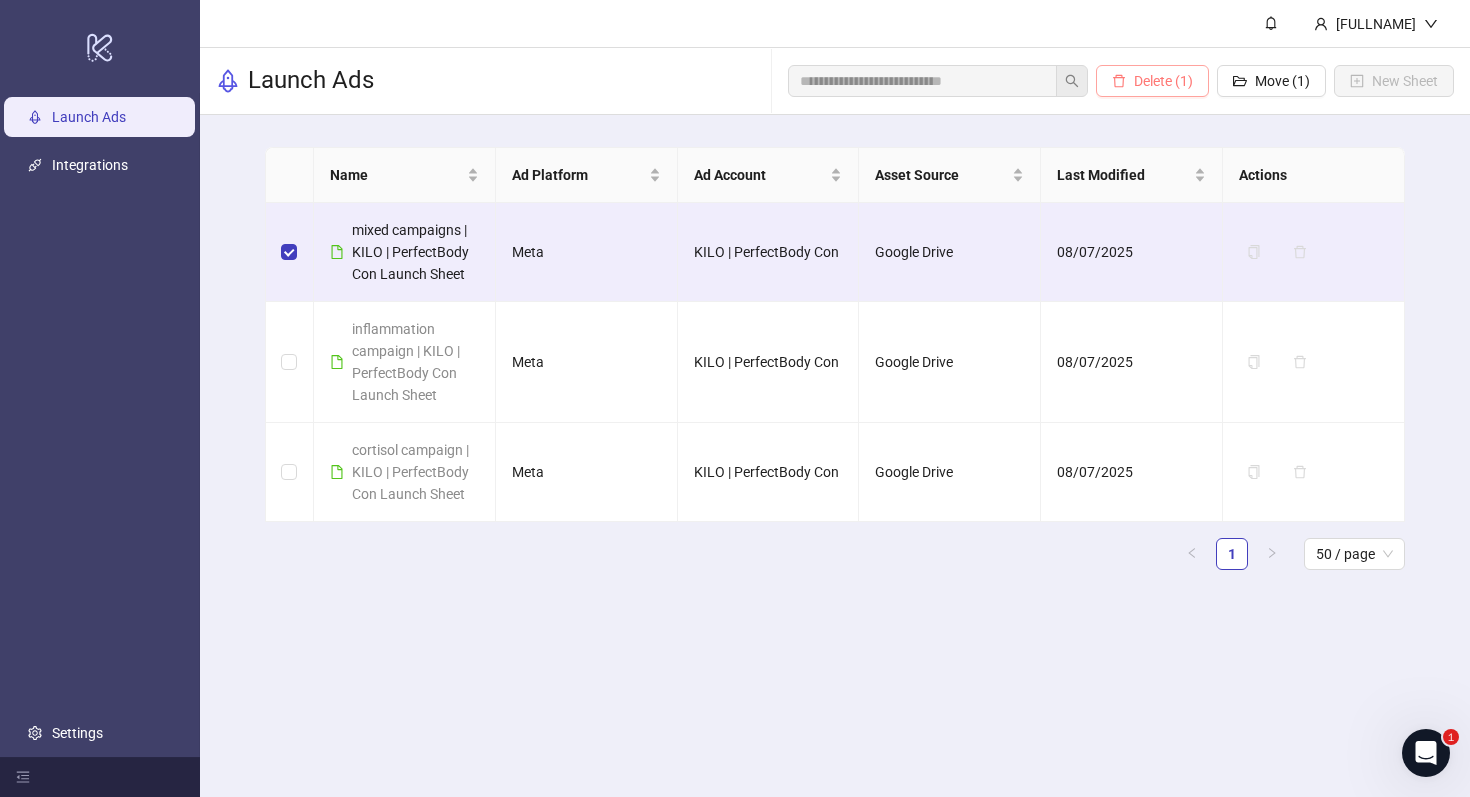 click on "Delete (1)" at bounding box center (1163, 81) 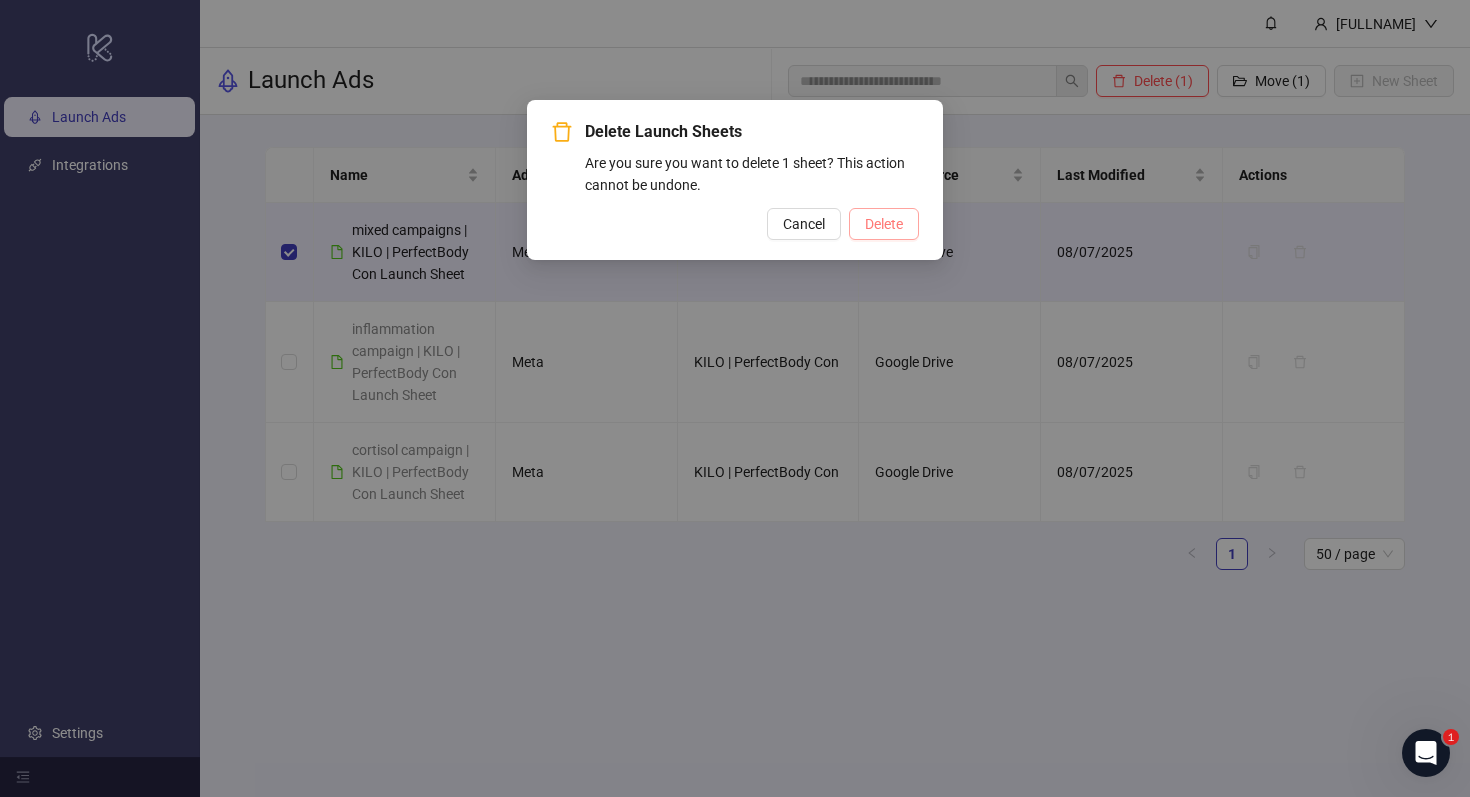 click on "Delete" at bounding box center (884, 224) 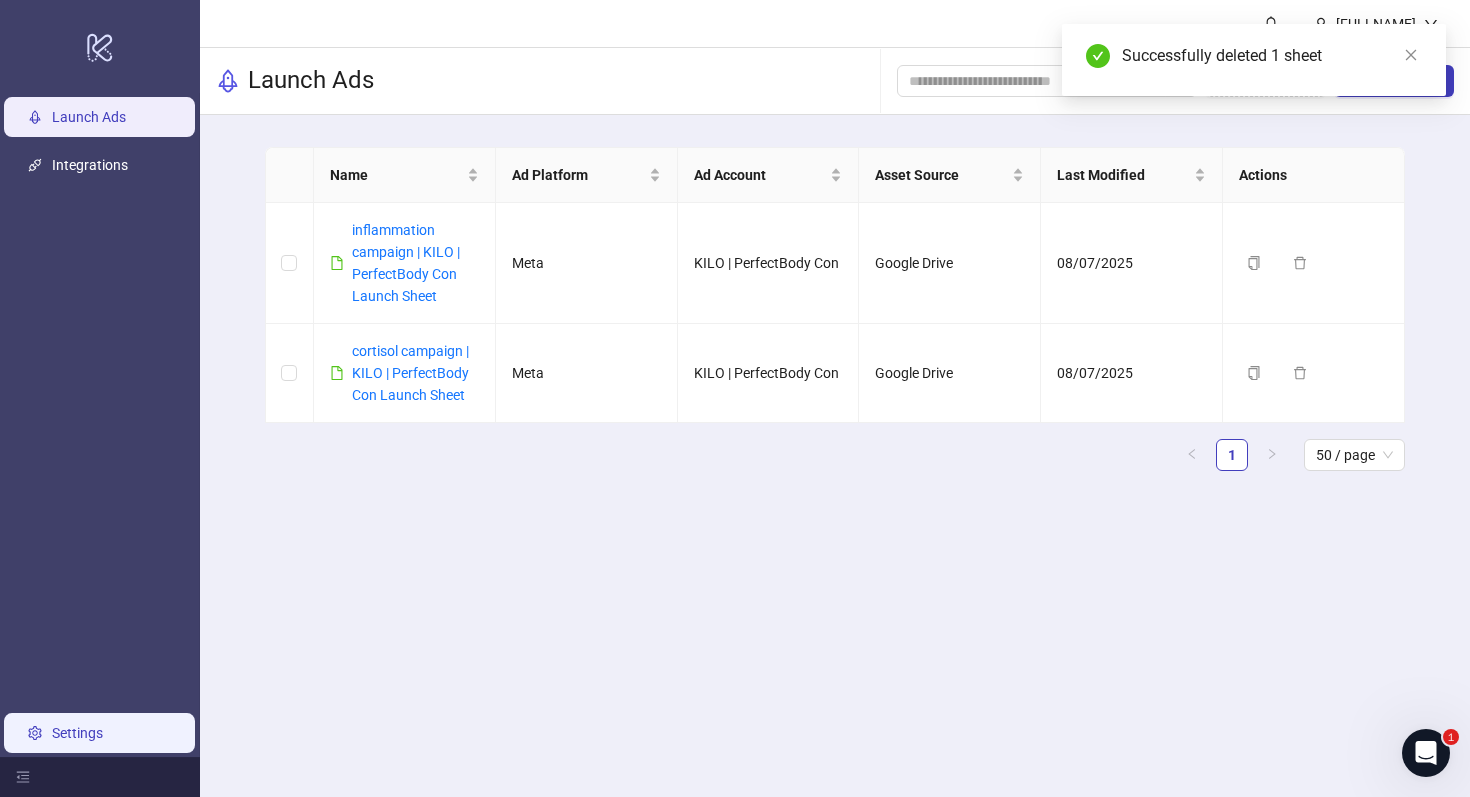click on "Settings" at bounding box center [77, 733] 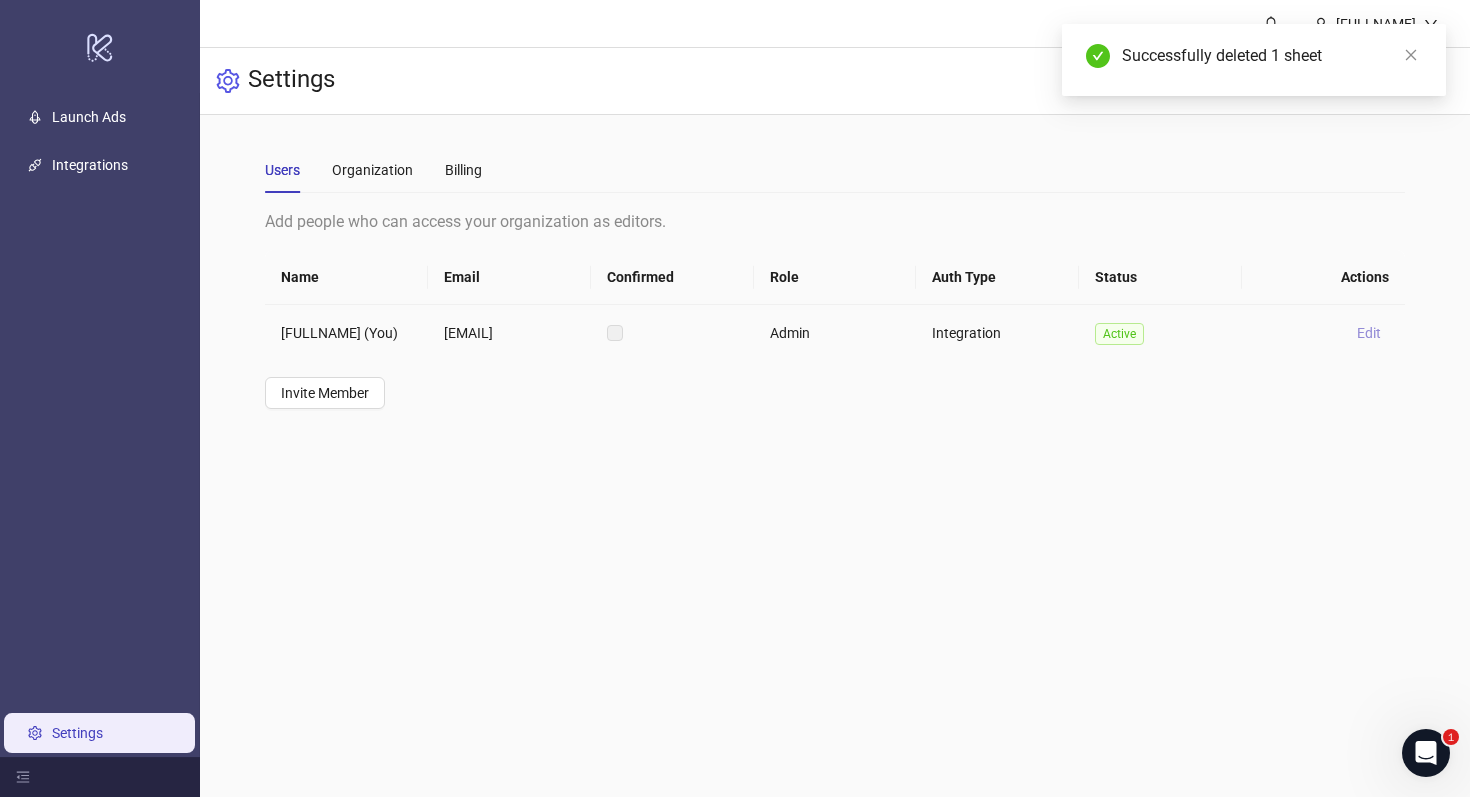 click on "Edit" at bounding box center [1369, 333] 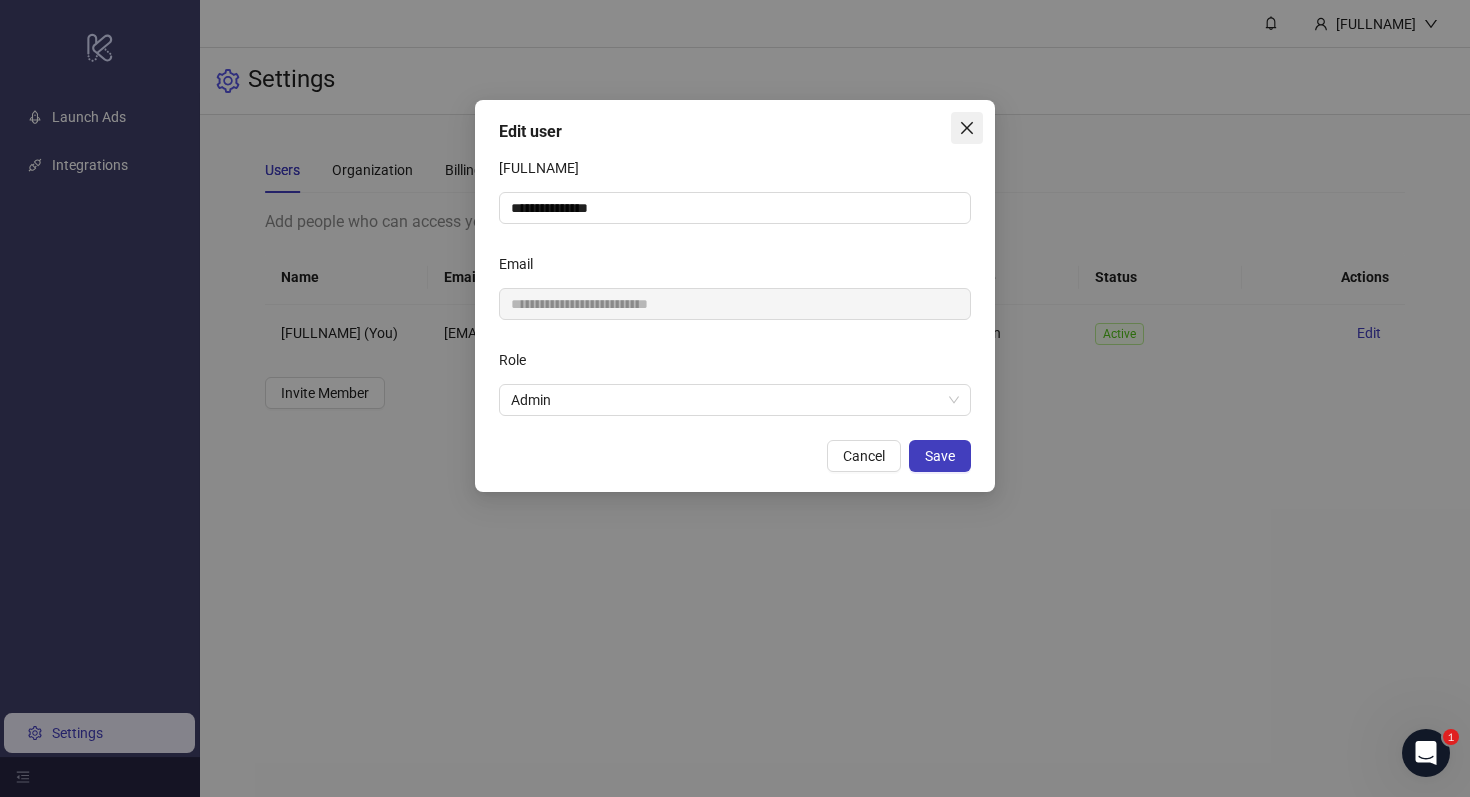 click 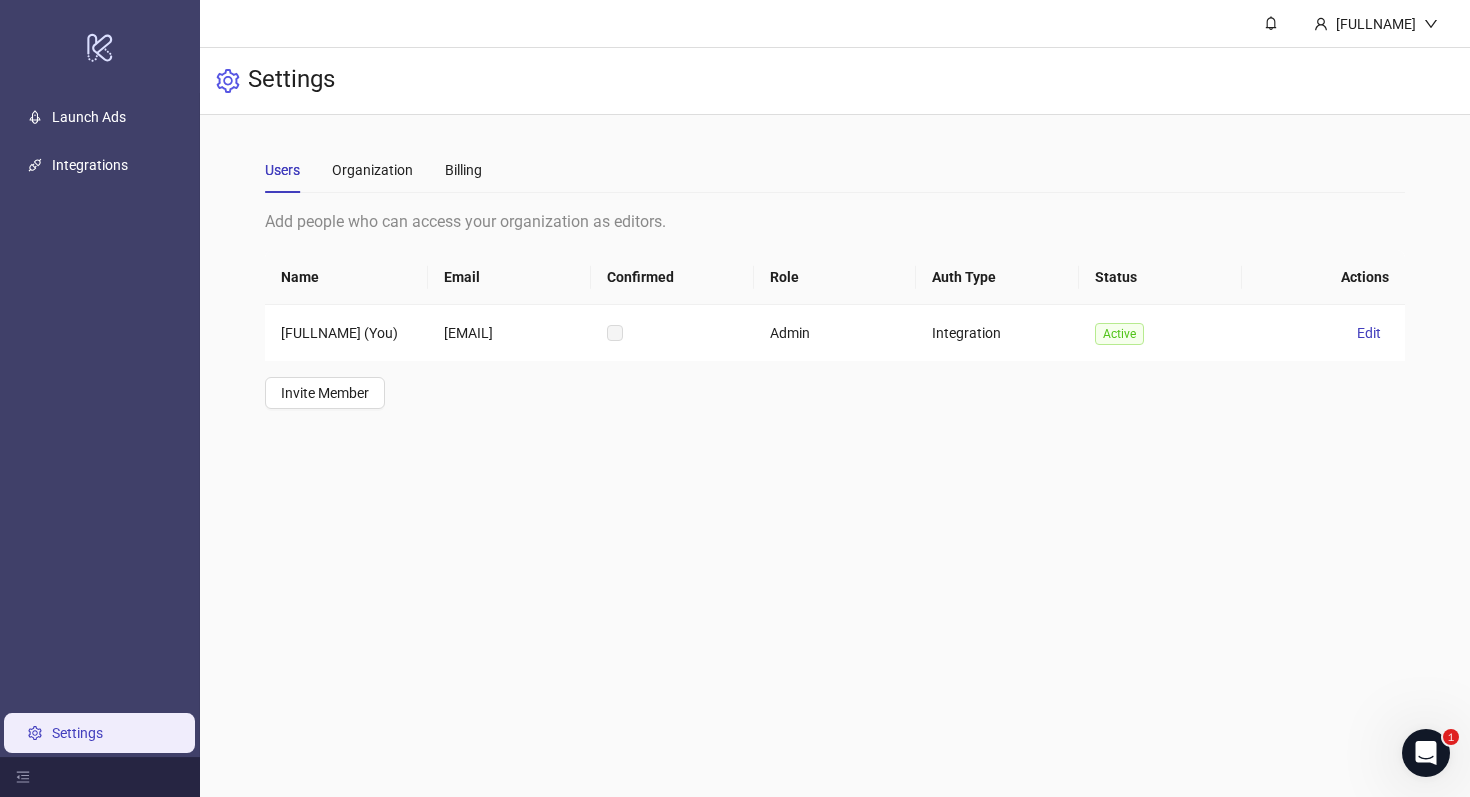 click on "Users Organization Billing Add people who can access your organization as editors. Name Email Confirmed Role Auth Type Status Actions               [FULLNAME] (You) [EMAIL] Admin Integration Active Edit Invite Member" at bounding box center [835, 278] 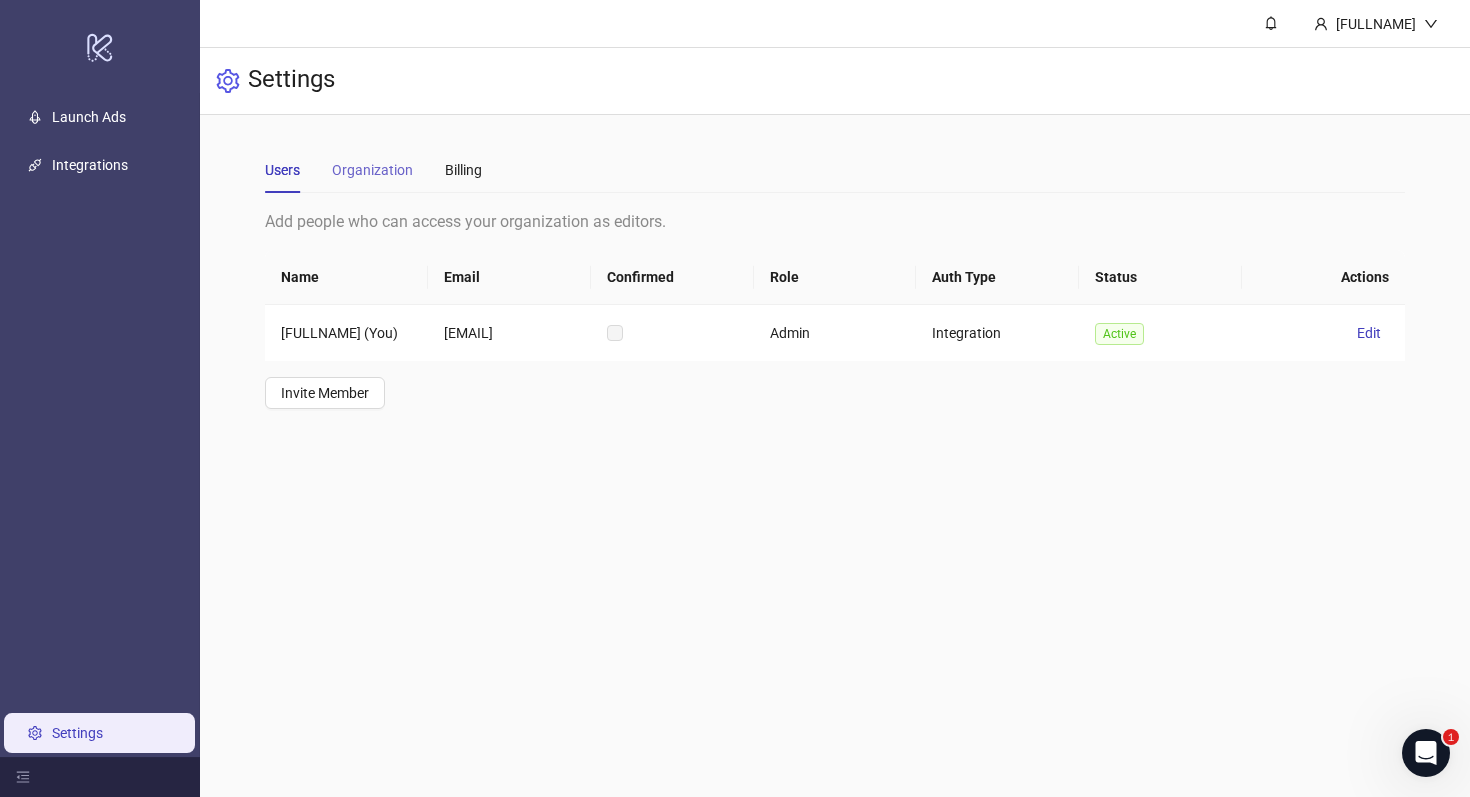 click on "Organization" at bounding box center [372, 170] 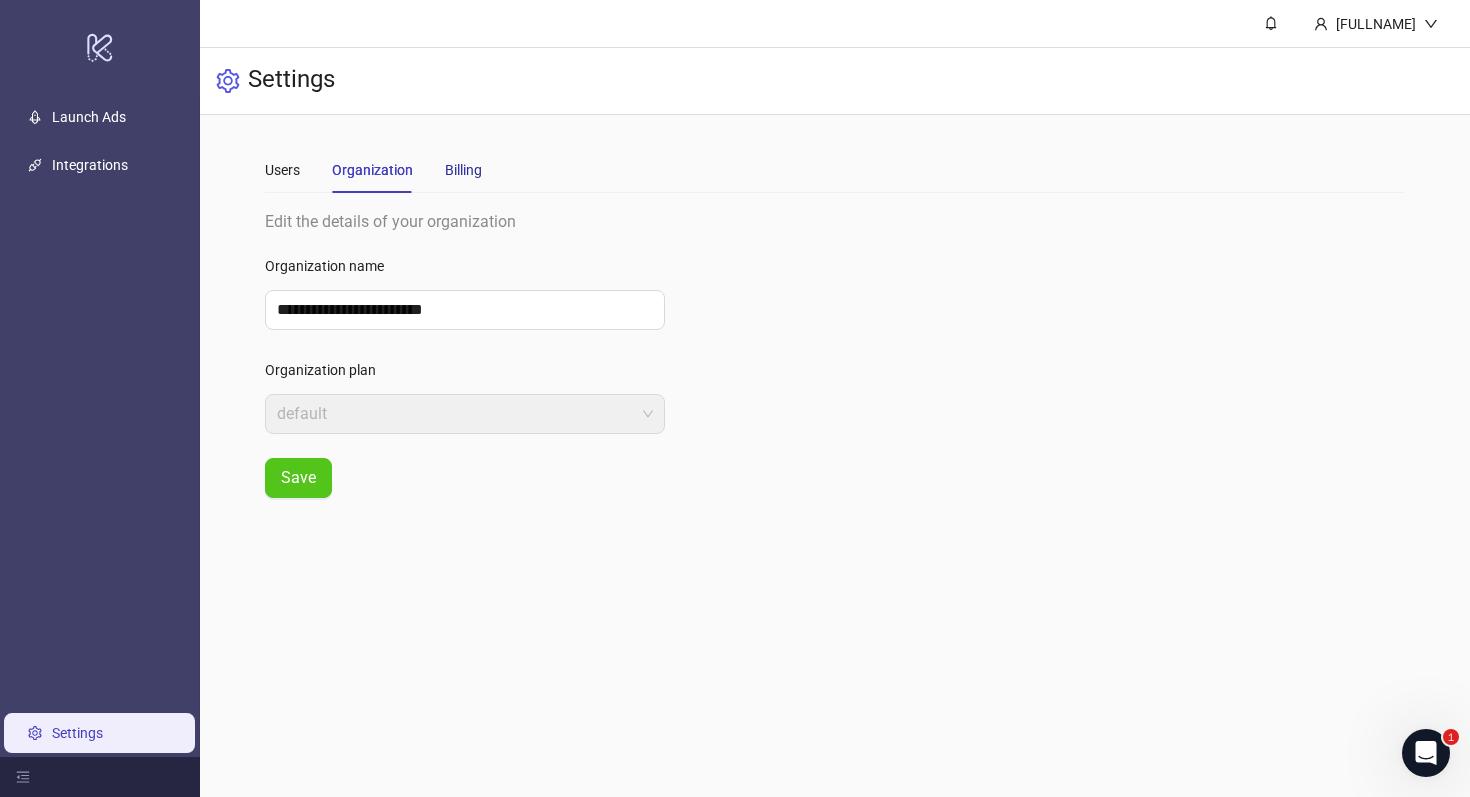 click on "Billing" at bounding box center [463, 170] 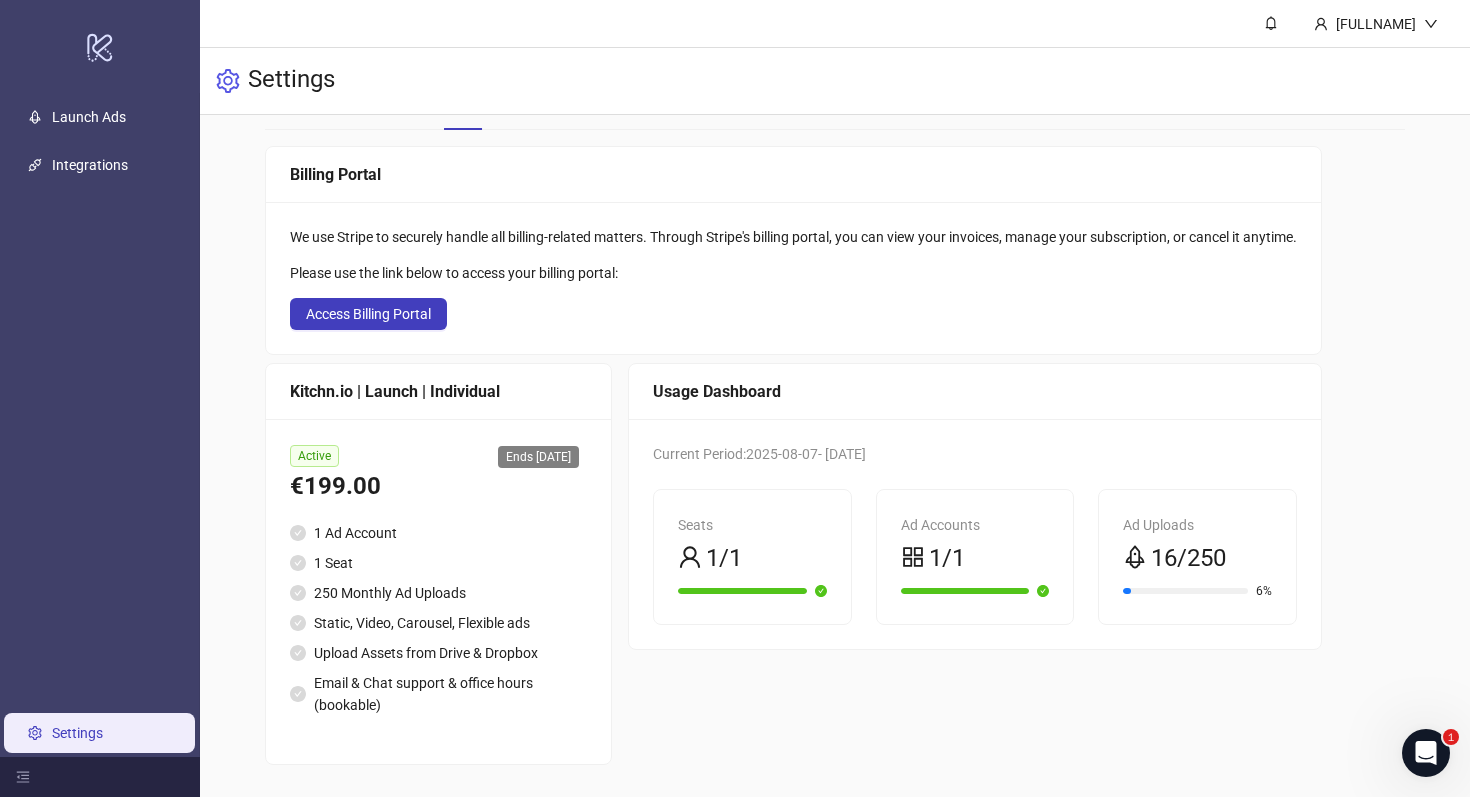 scroll, scrollTop: 0, scrollLeft: 0, axis: both 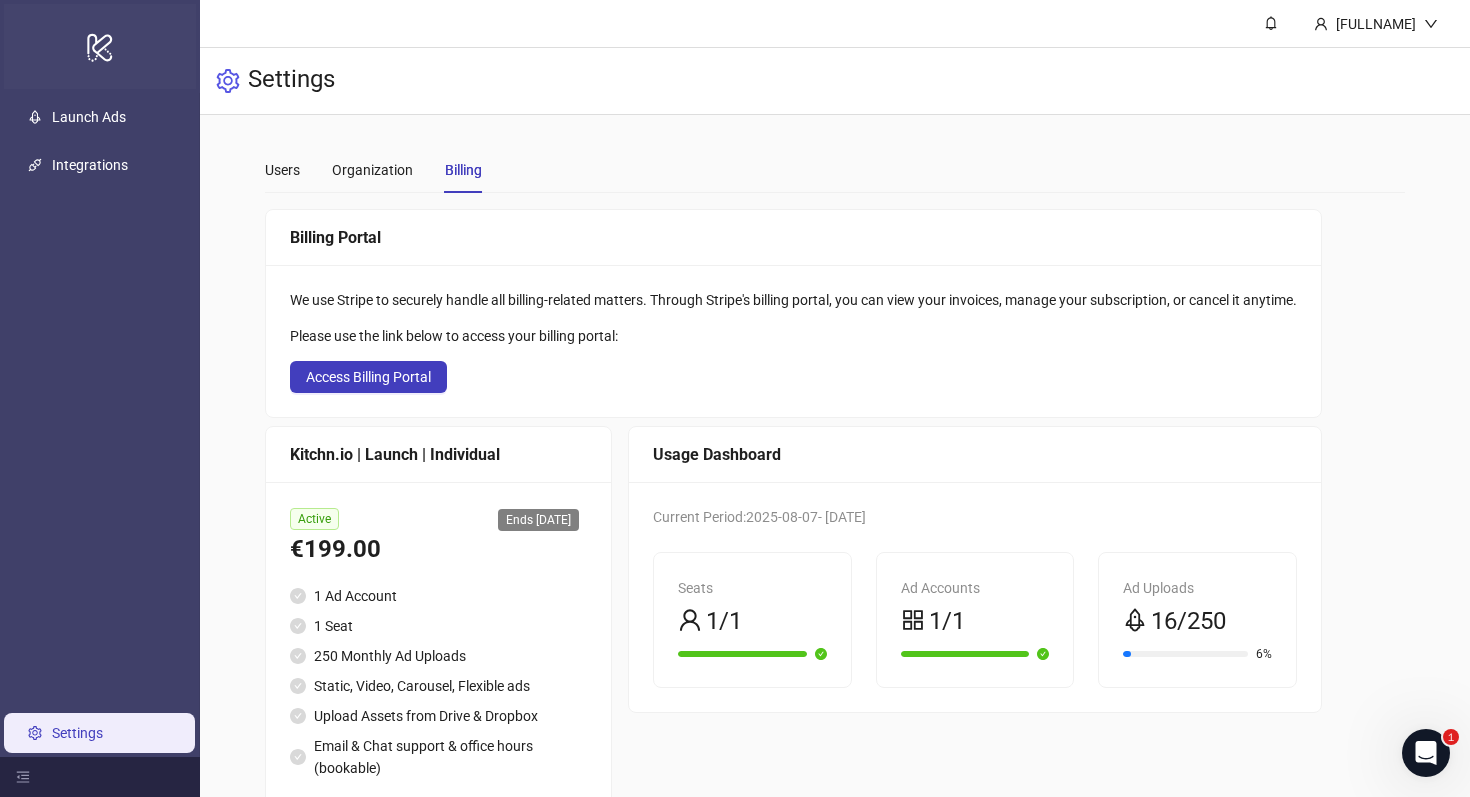 click 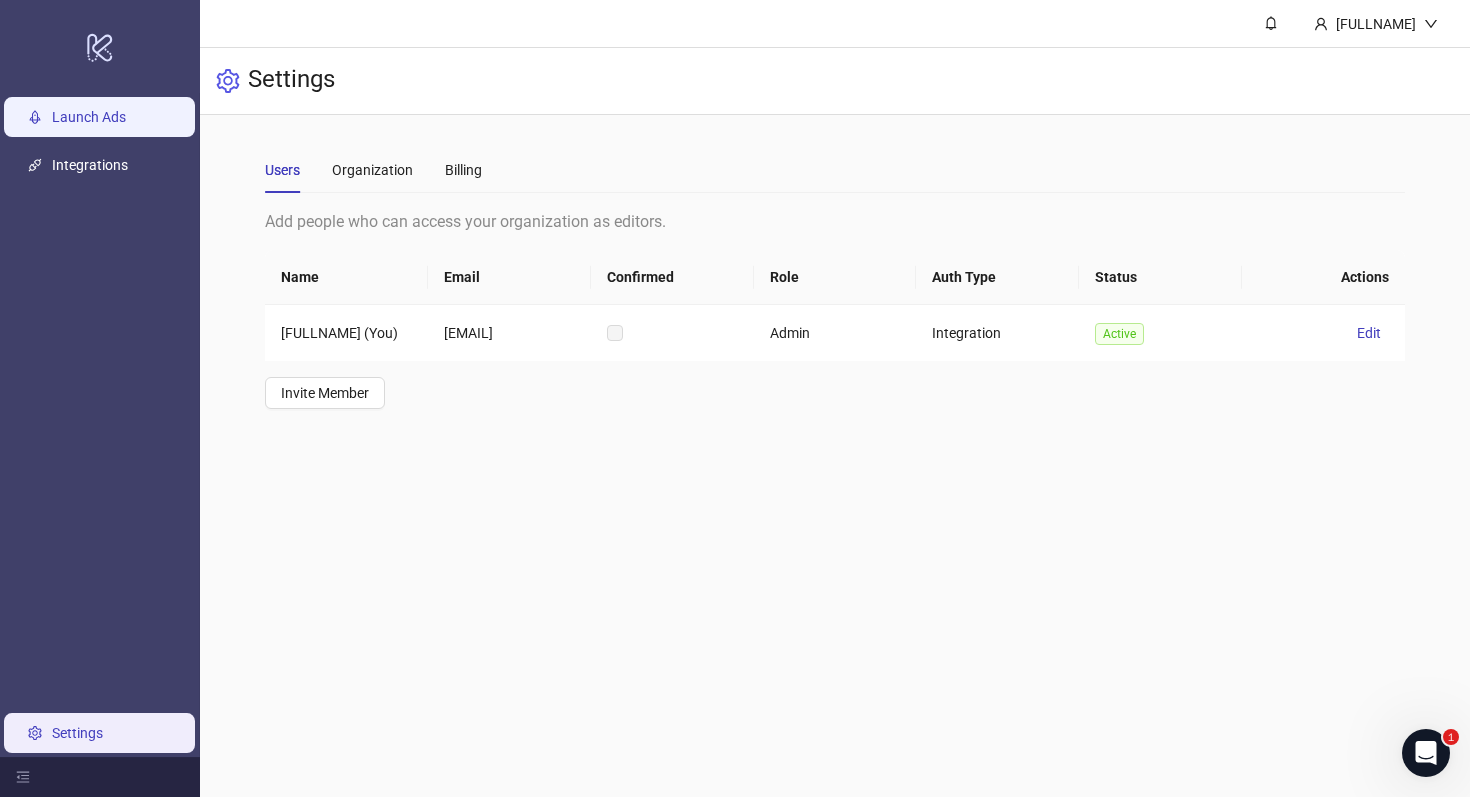 click on "Launch Ads" at bounding box center (89, 117) 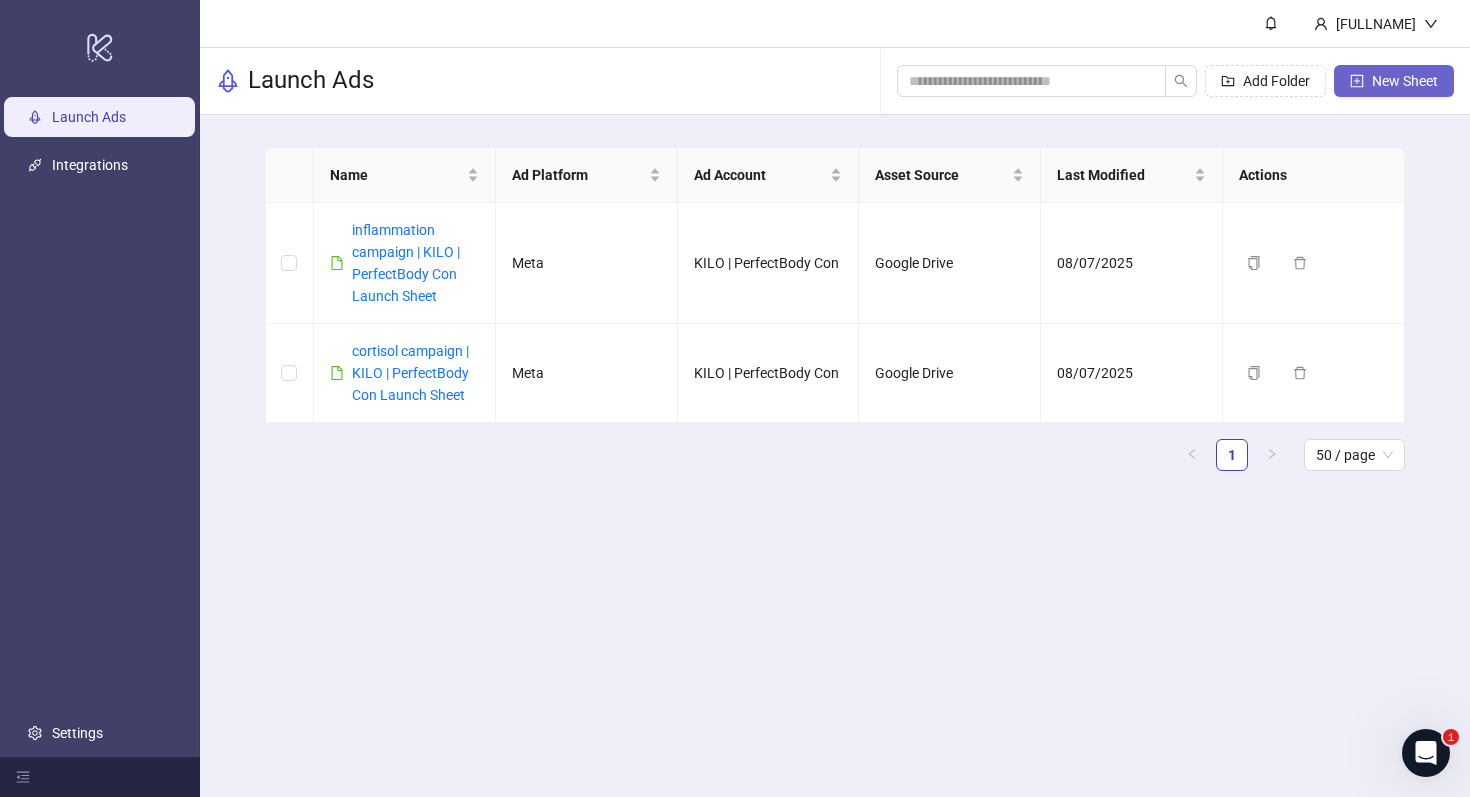click on "New Sheet" at bounding box center [1405, 81] 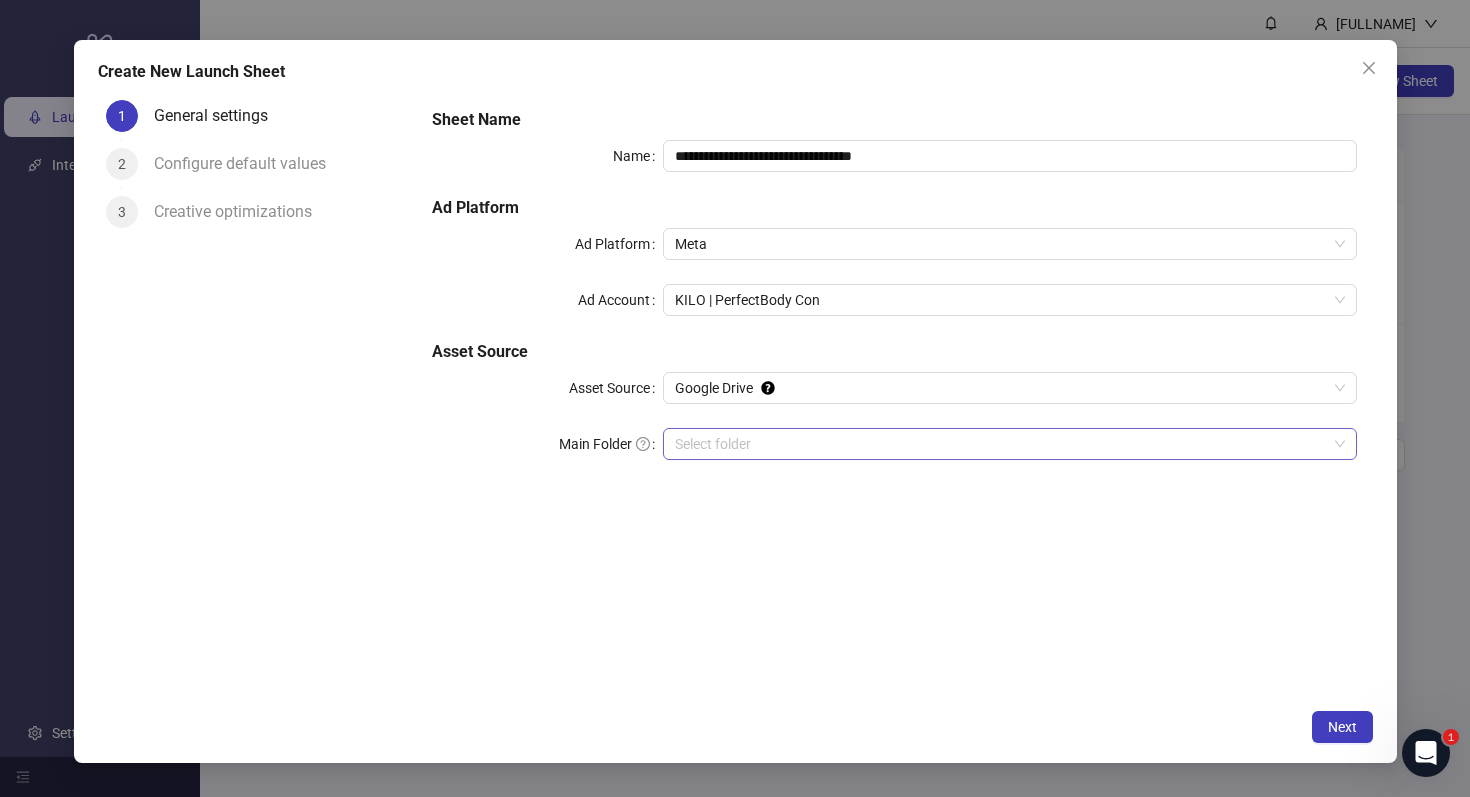 click on "Main Folder" at bounding box center [1000, 444] 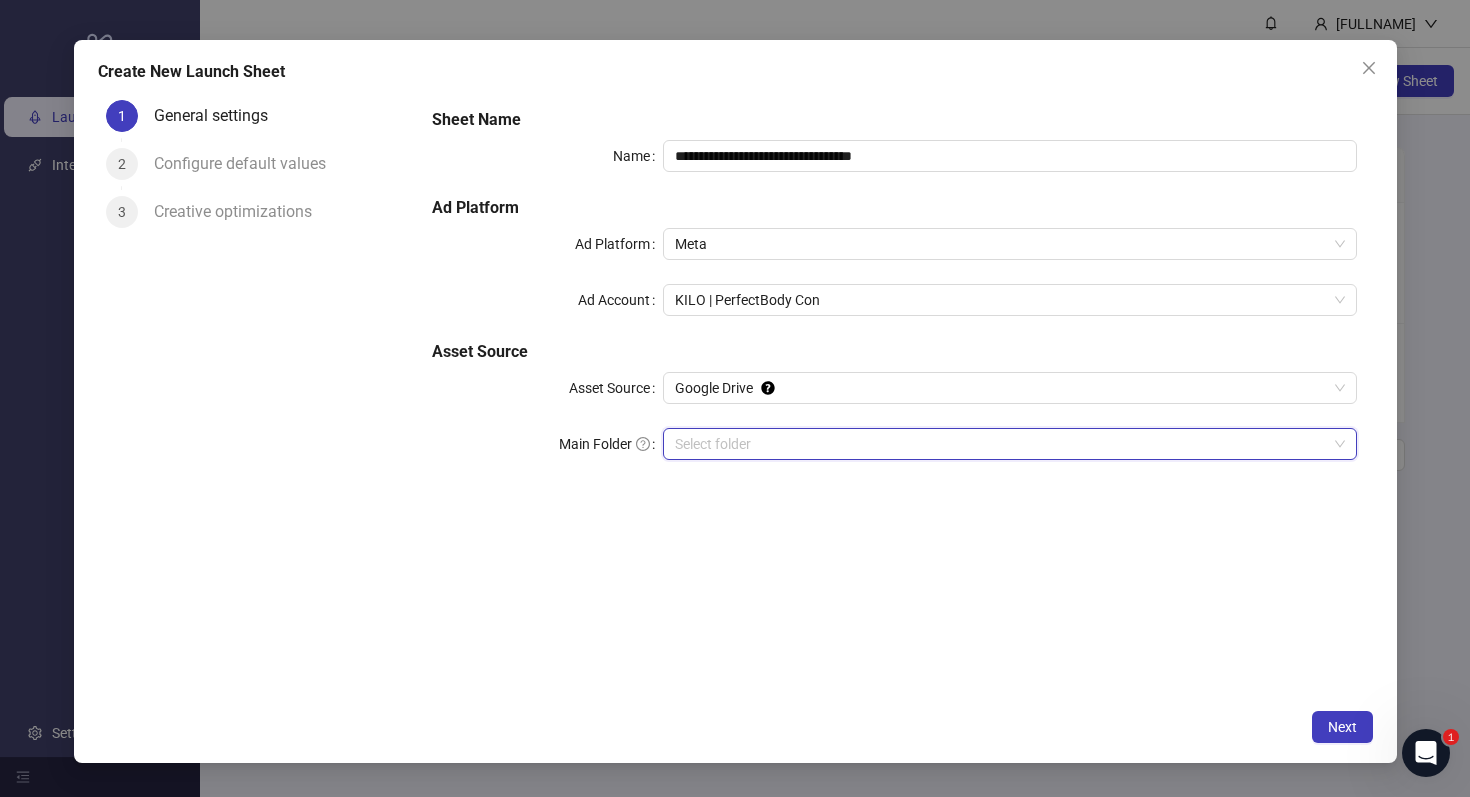 click on "Main Folder" at bounding box center [1000, 444] 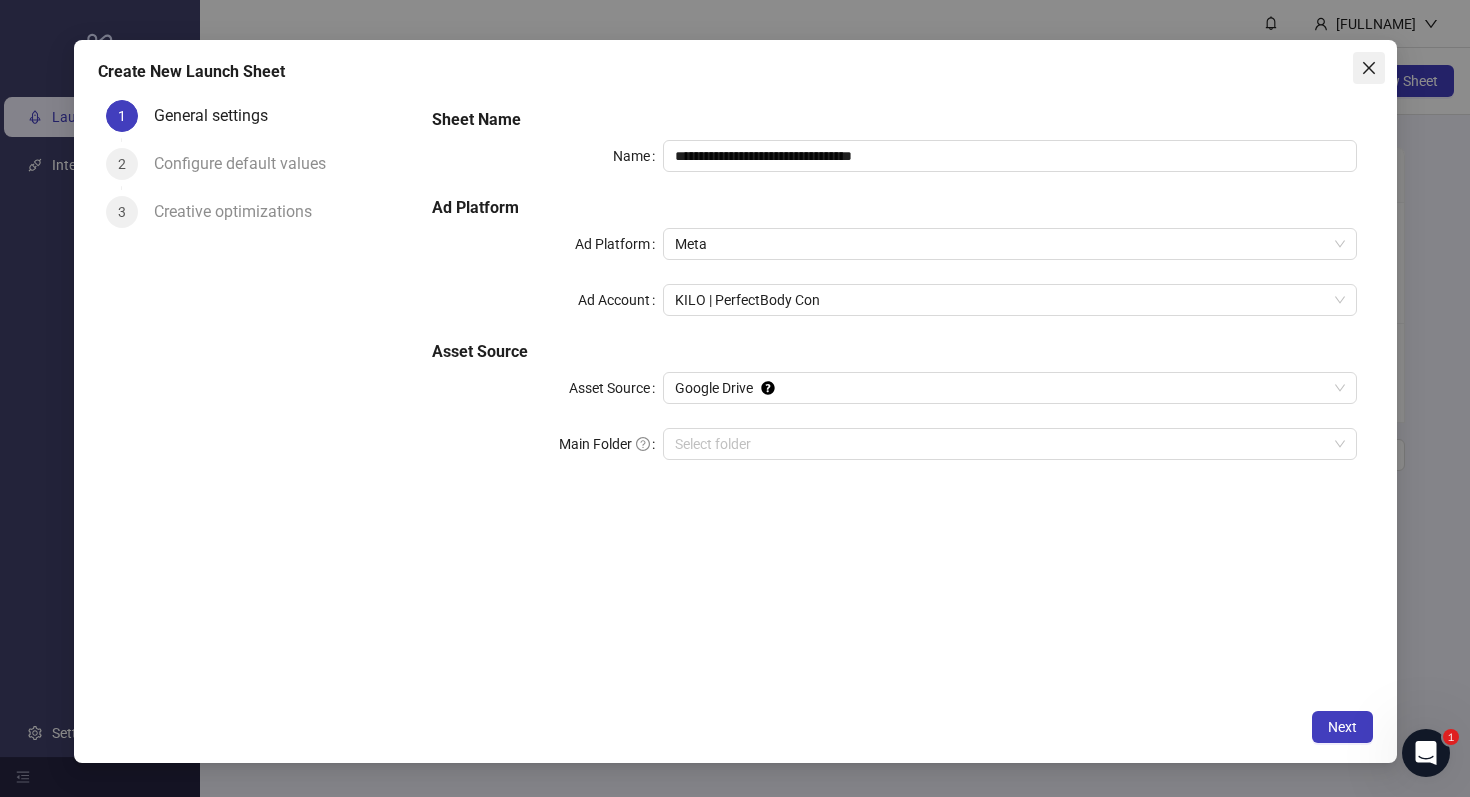 click at bounding box center [1369, 68] 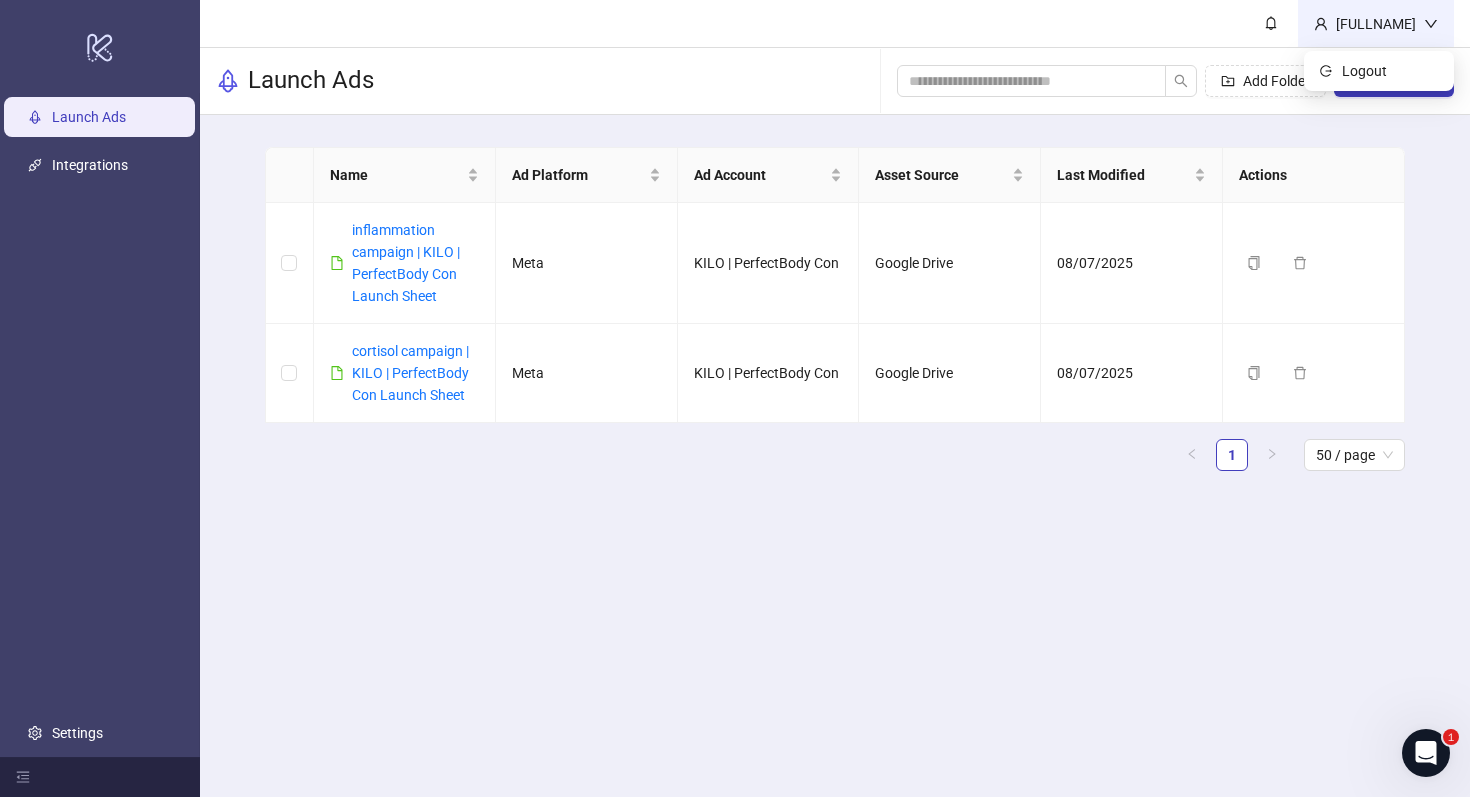 click on "[FULLNAME]" at bounding box center (1376, 24) 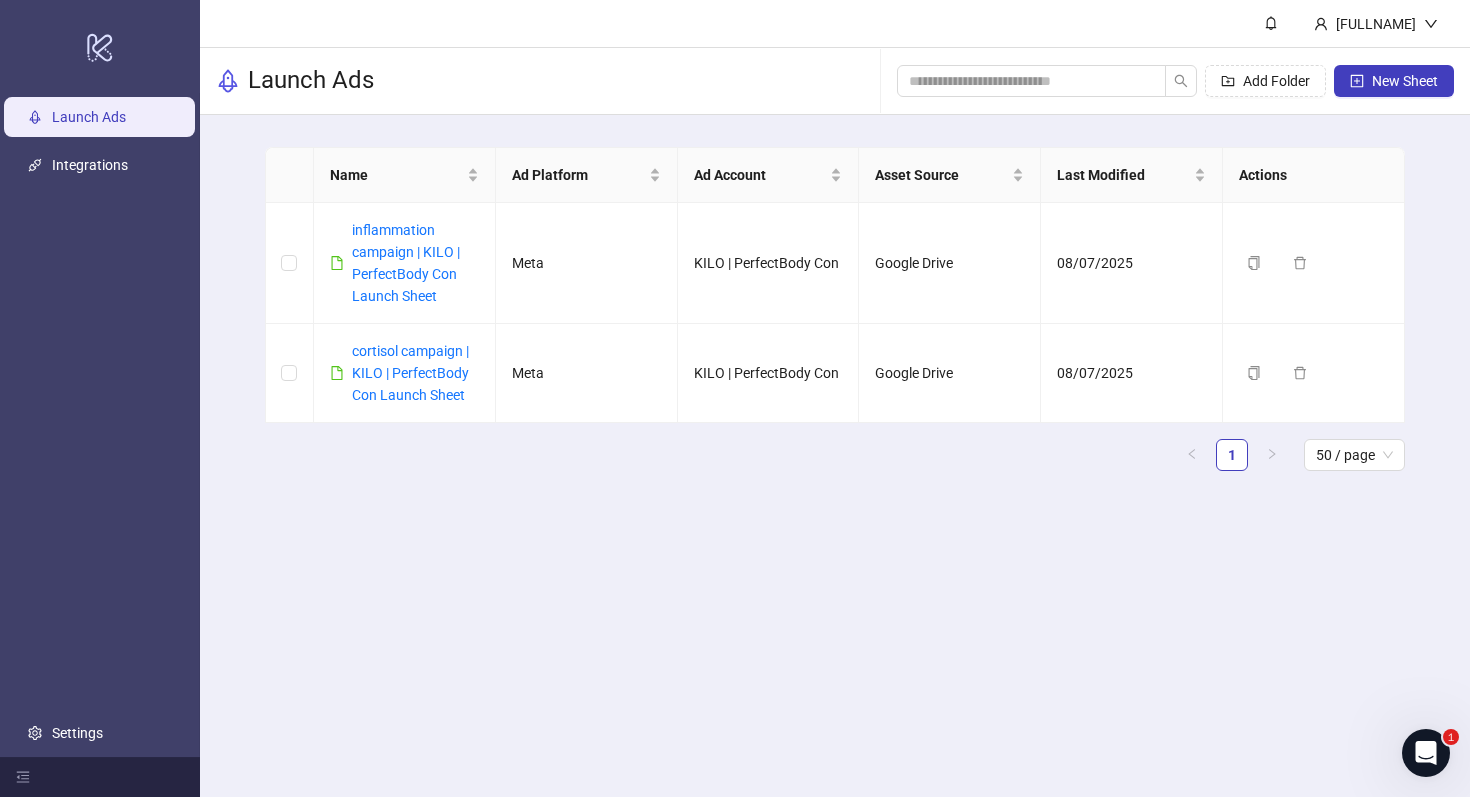 click on "[FULLNAME]" at bounding box center [835, 24] 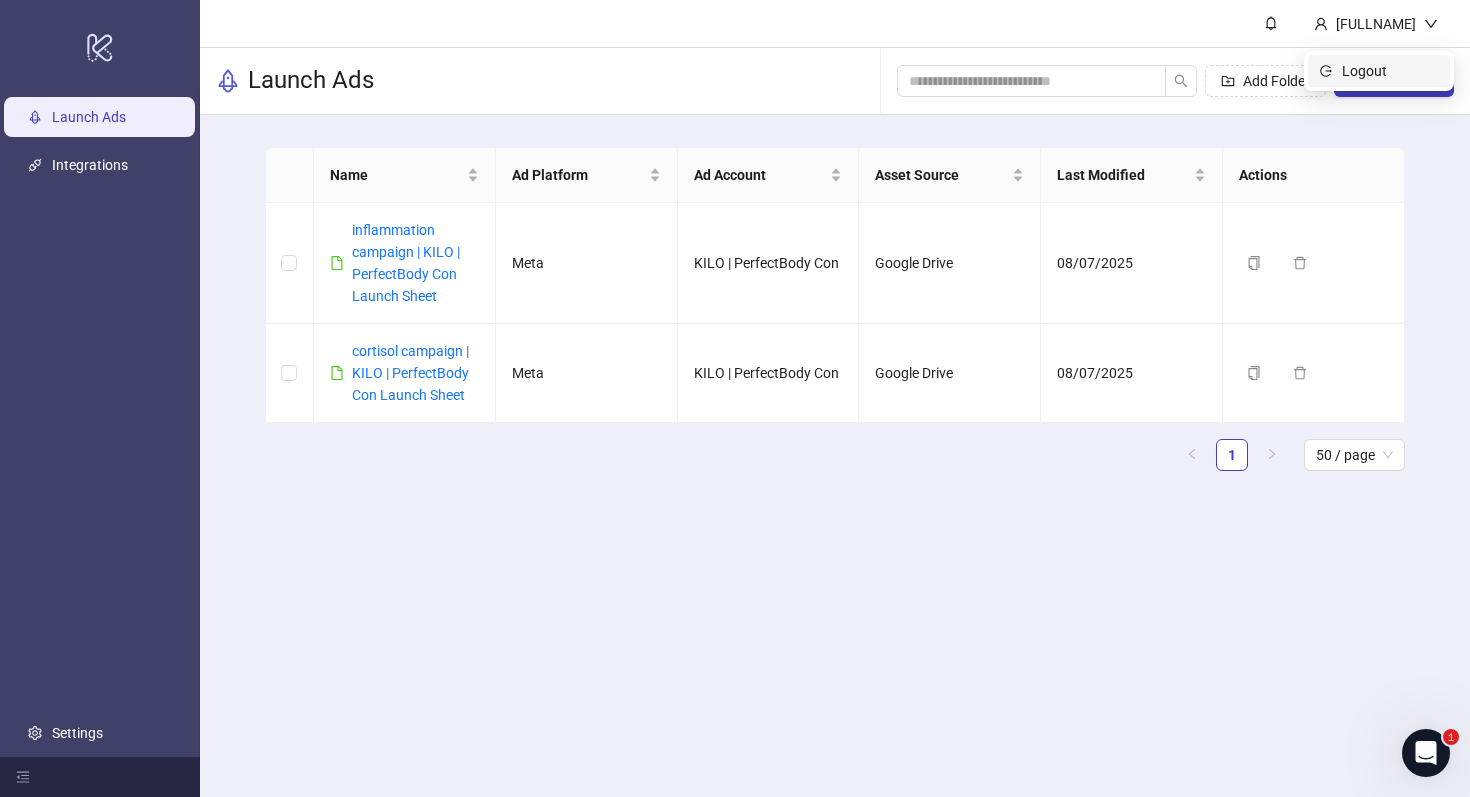 click on "Logout" at bounding box center [1390, 71] 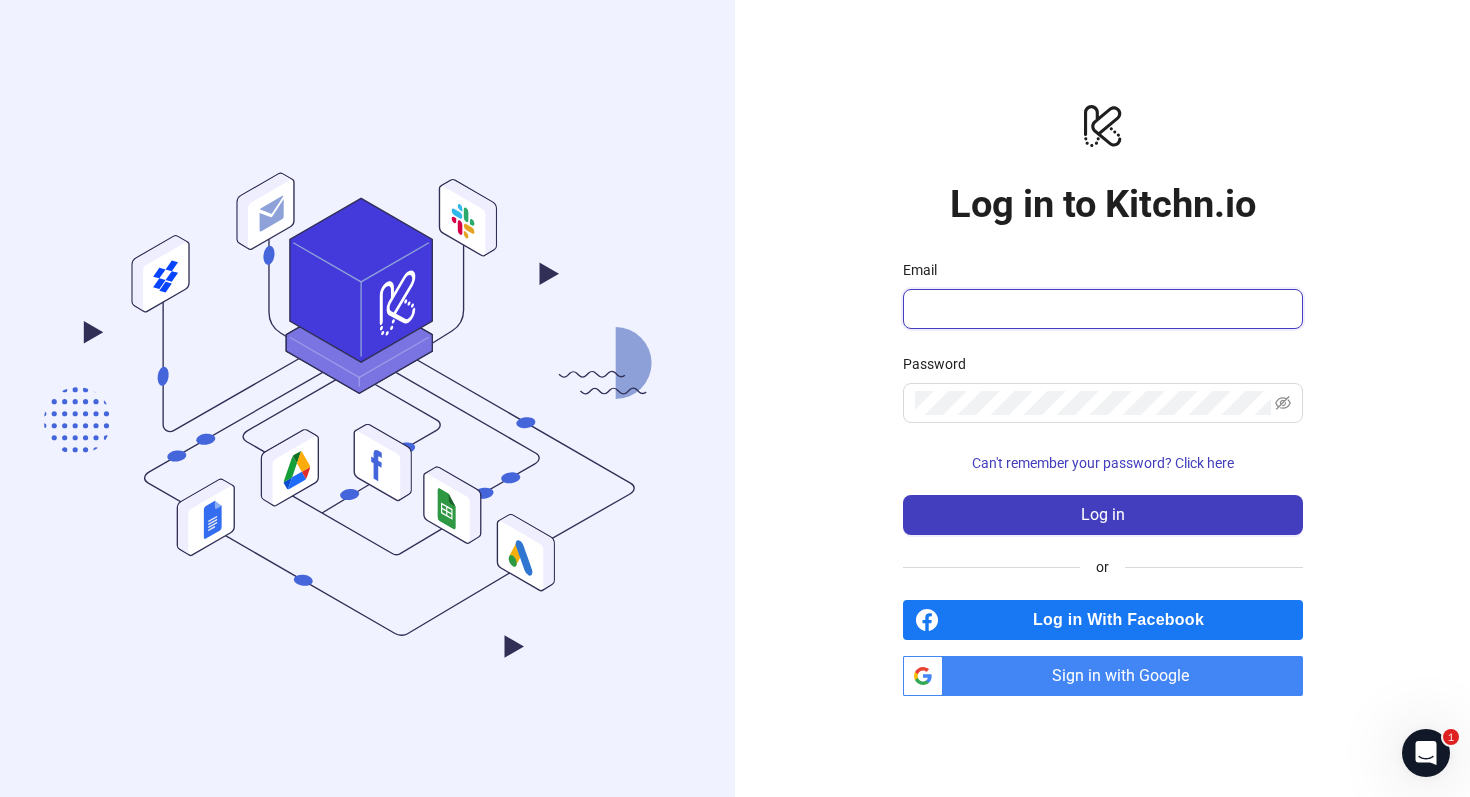click on "Email" at bounding box center [1101, 309] 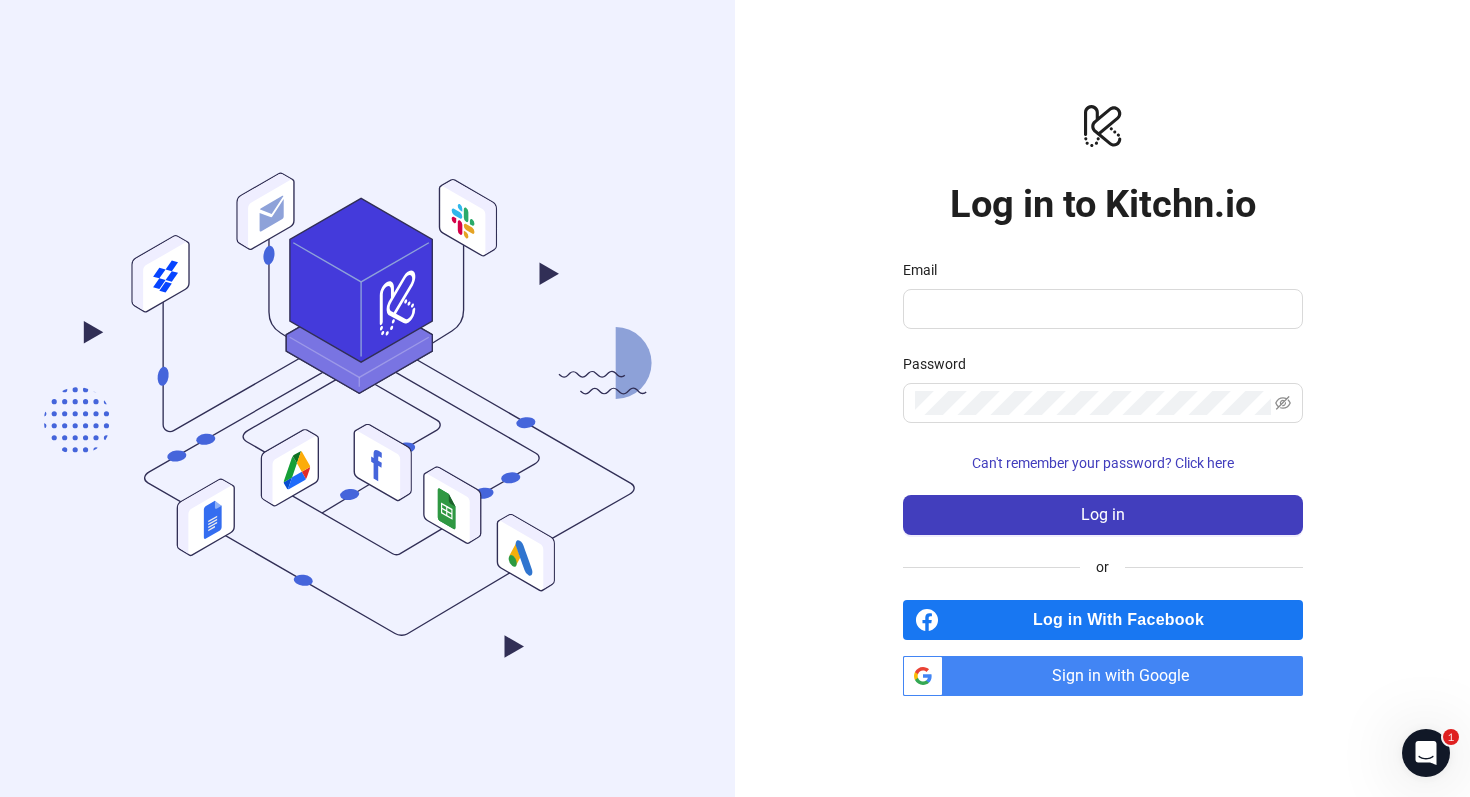 click on "Sign in with Google" at bounding box center [1127, 676] 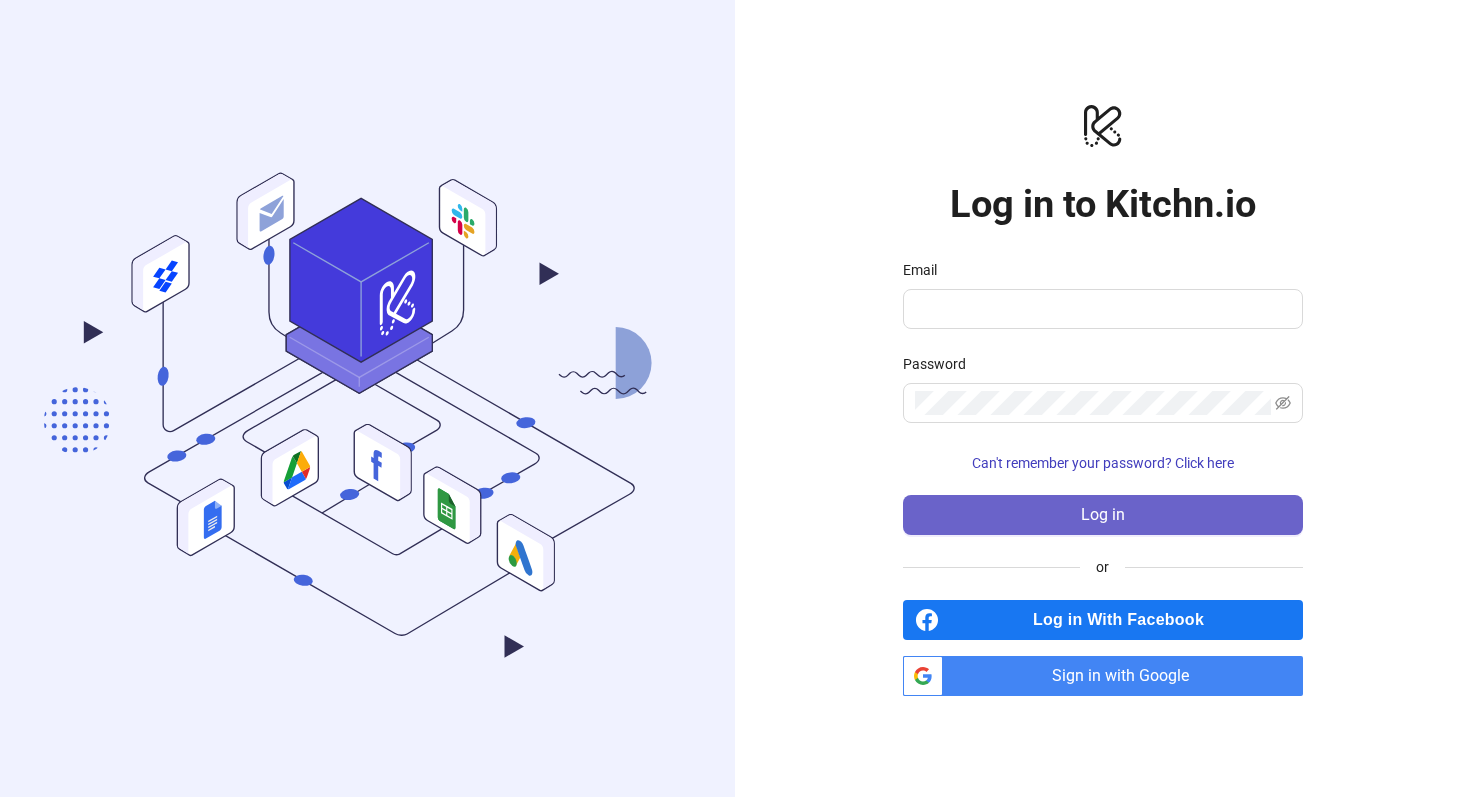 scroll, scrollTop: 0, scrollLeft: 0, axis: both 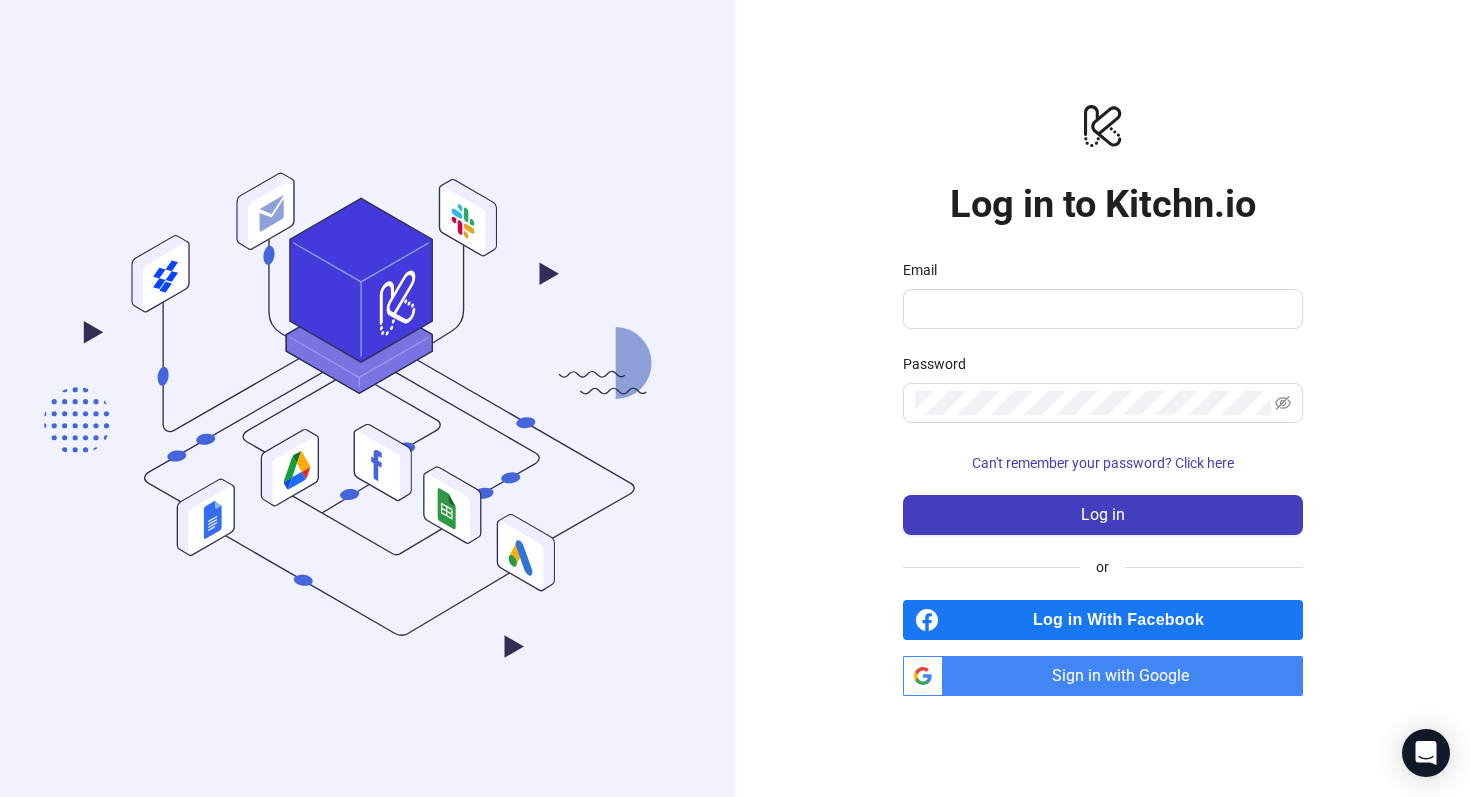 click on "Sign in with Google" at bounding box center [1127, 676] 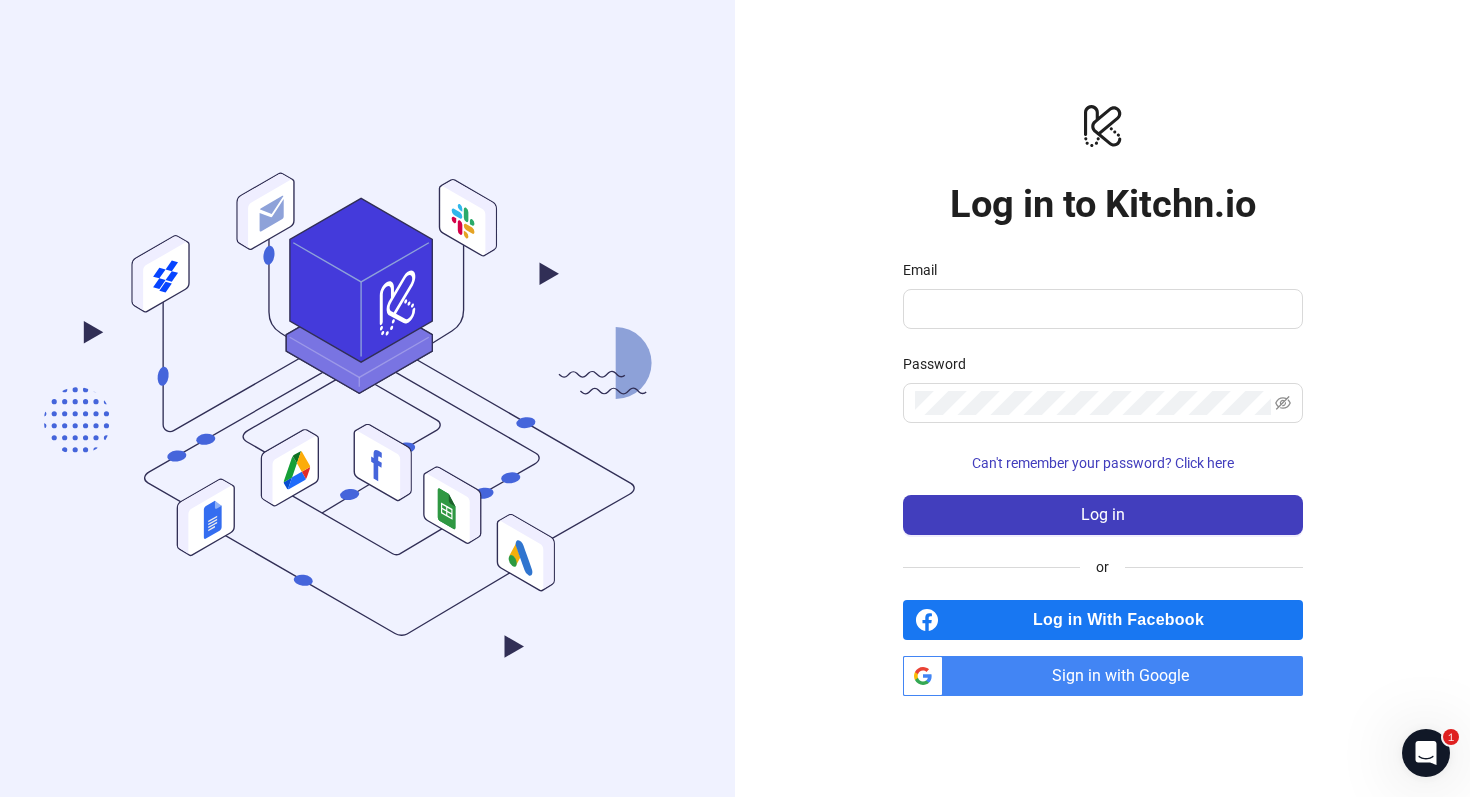 scroll, scrollTop: 0, scrollLeft: 0, axis: both 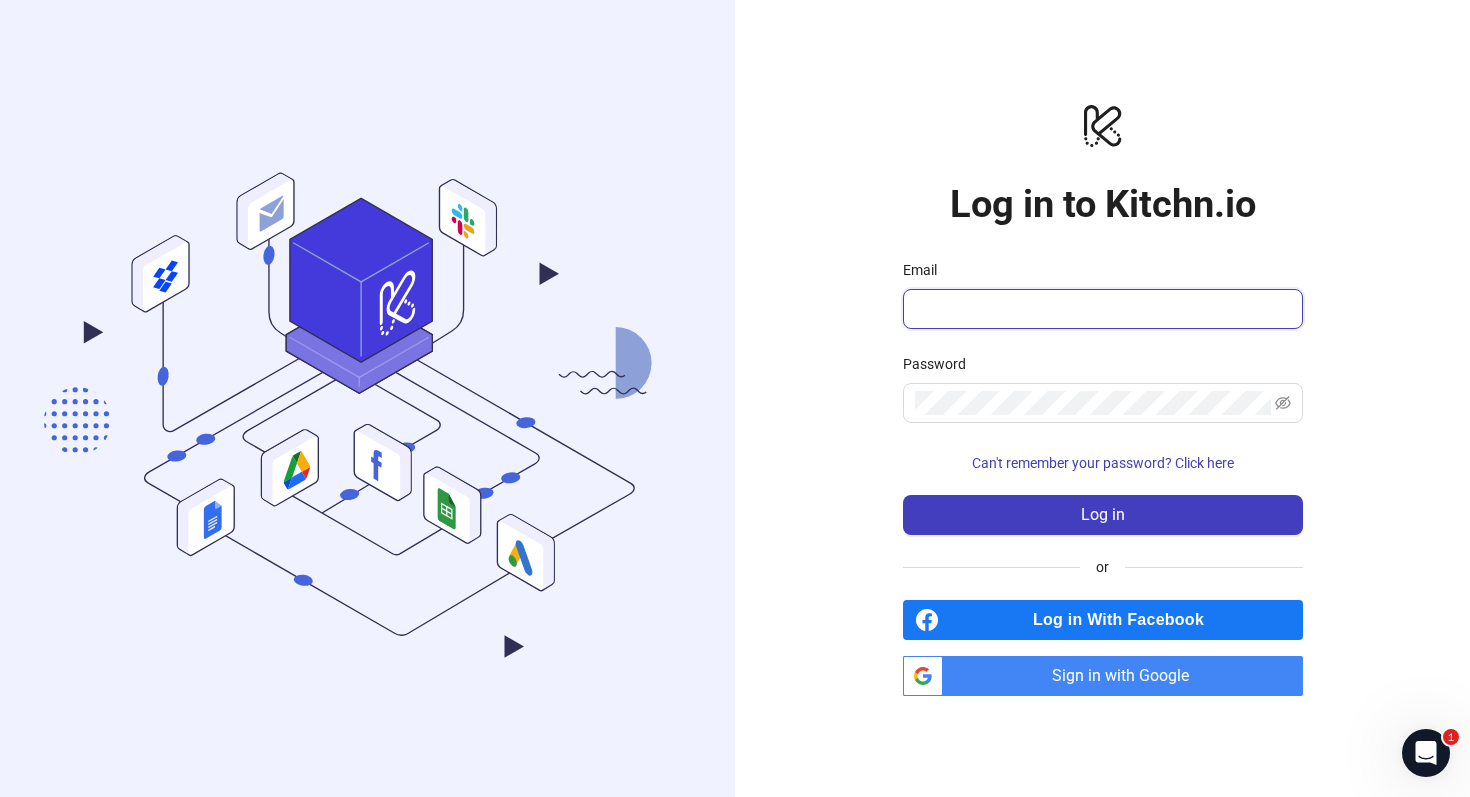 click on "Email" at bounding box center (1101, 309) 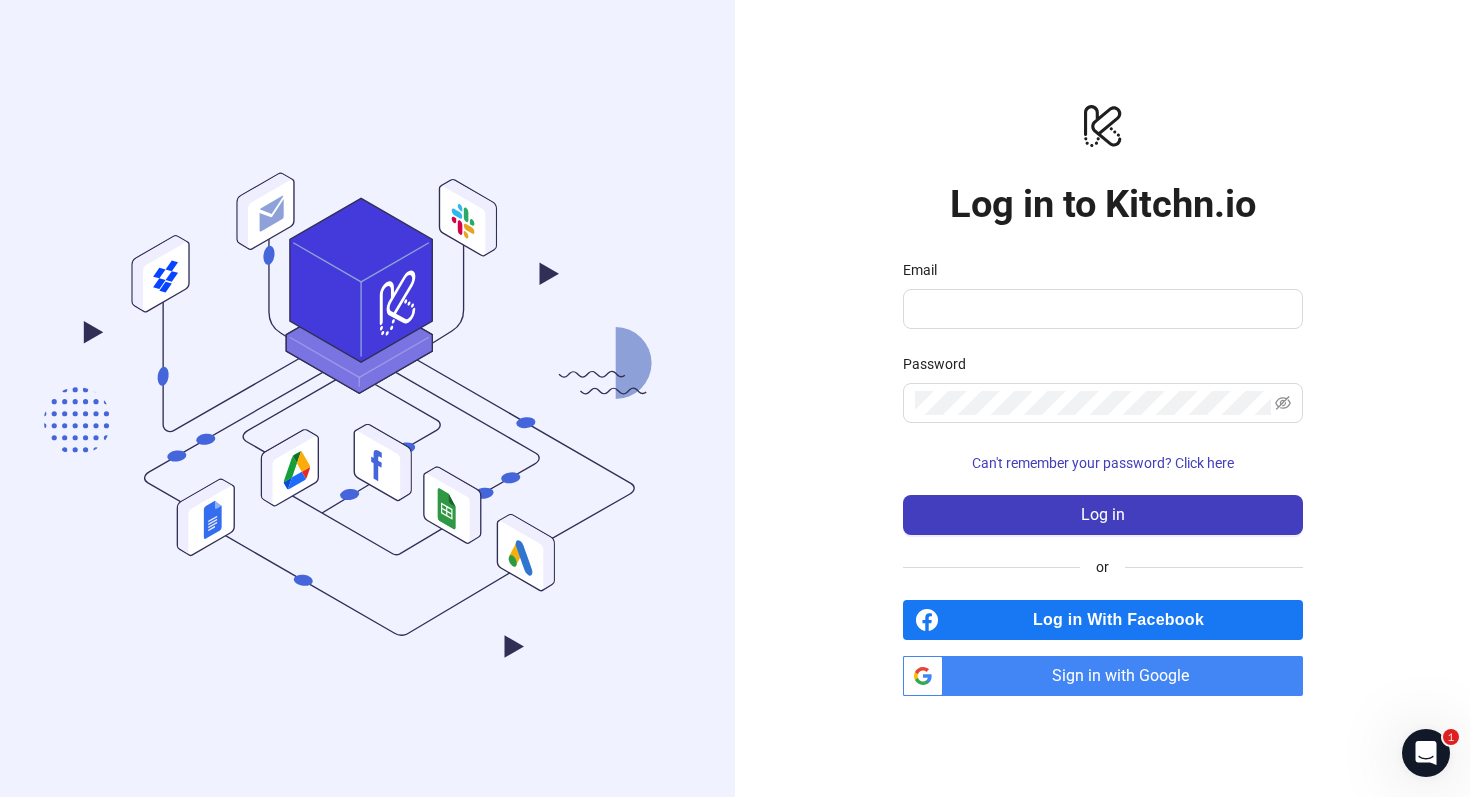 click on "Log in With Facebook" at bounding box center [1125, 620] 